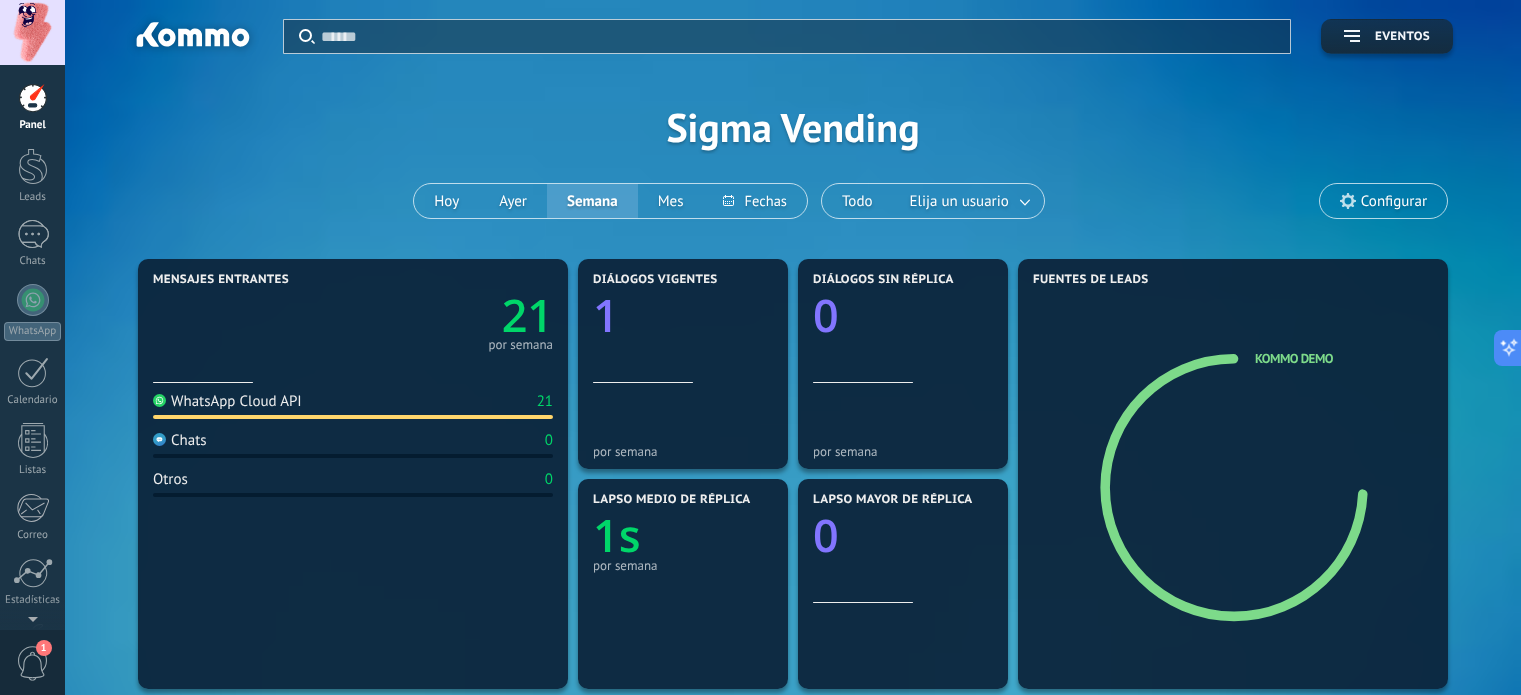 scroll, scrollTop: 0, scrollLeft: 0, axis: both 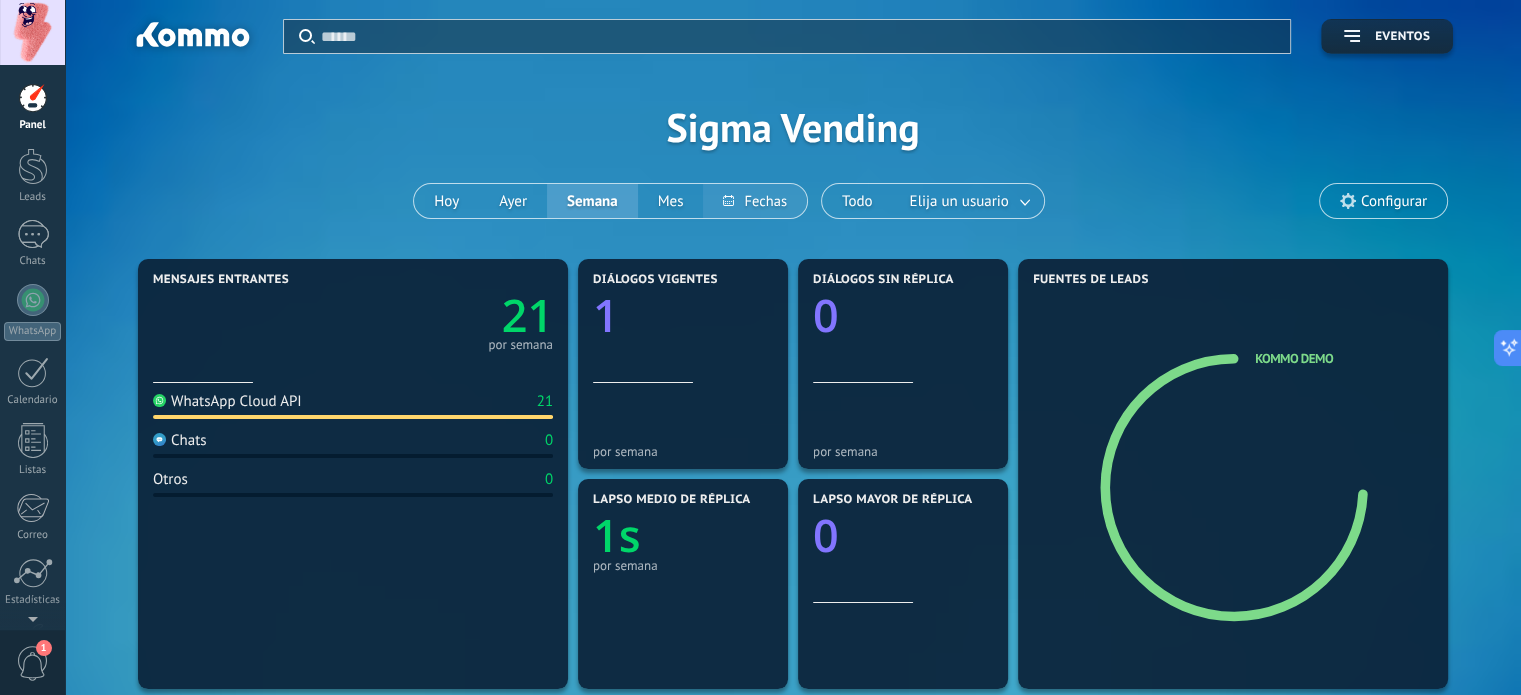 click at bounding box center (754, 201) 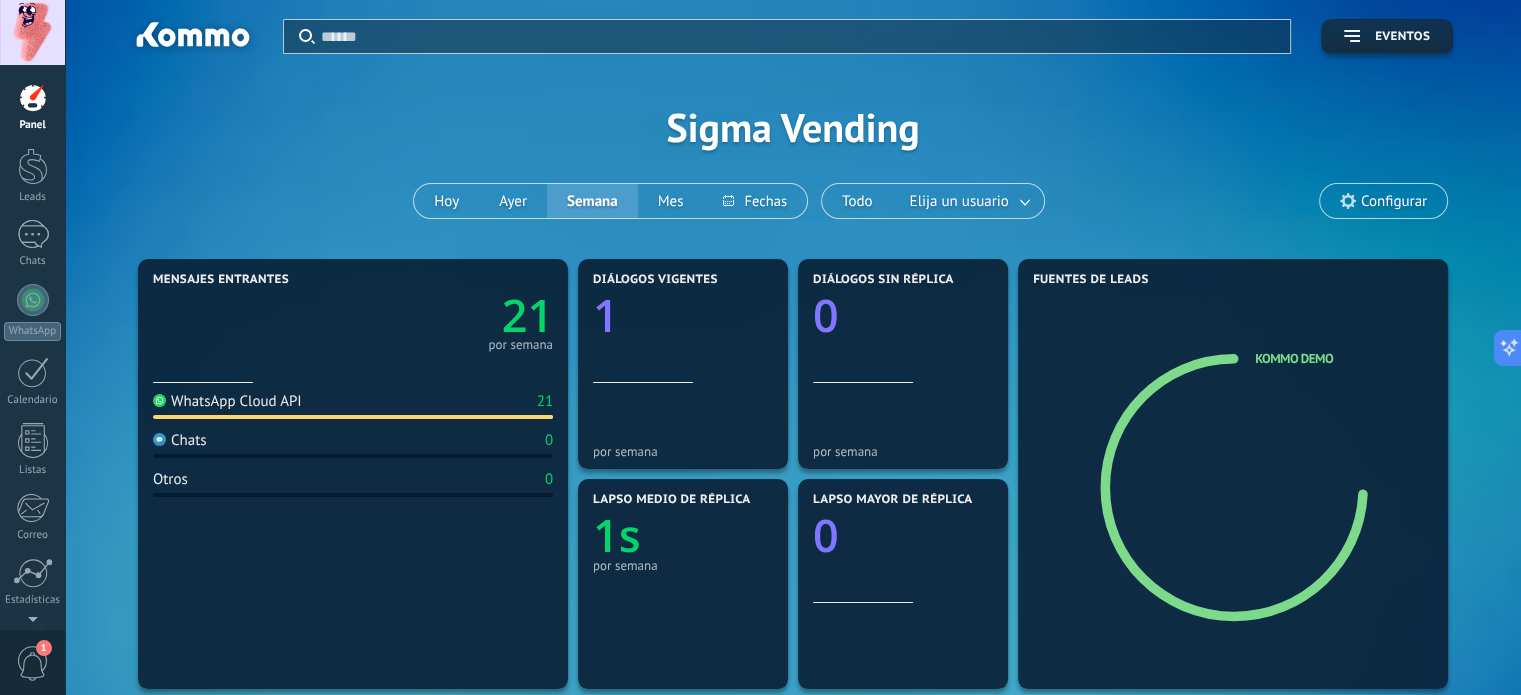 click on "Aplicar Eventos Sigma Vending Hoy Ayer Semana Mes Todo Elija un usuario Configurar" at bounding box center [793, 127] 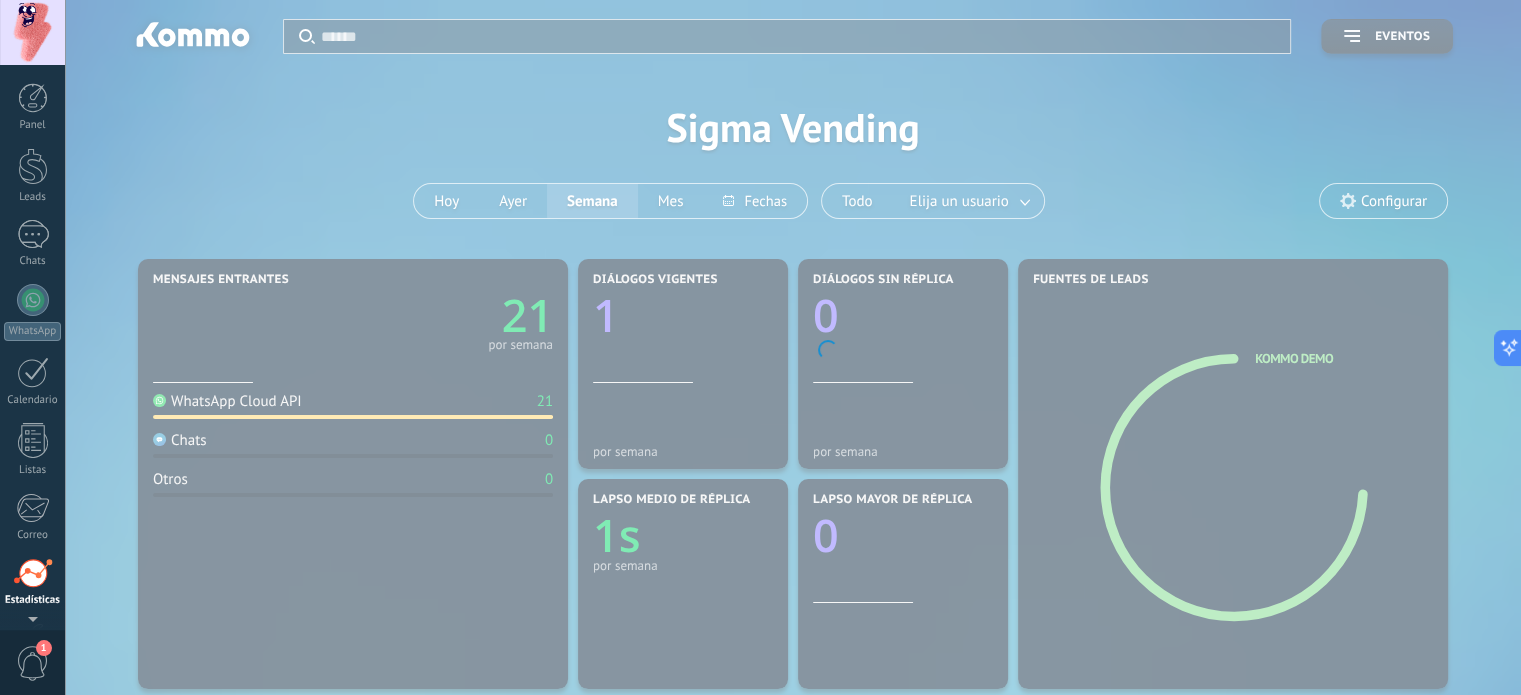 scroll, scrollTop: 136, scrollLeft: 0, axis: vertical 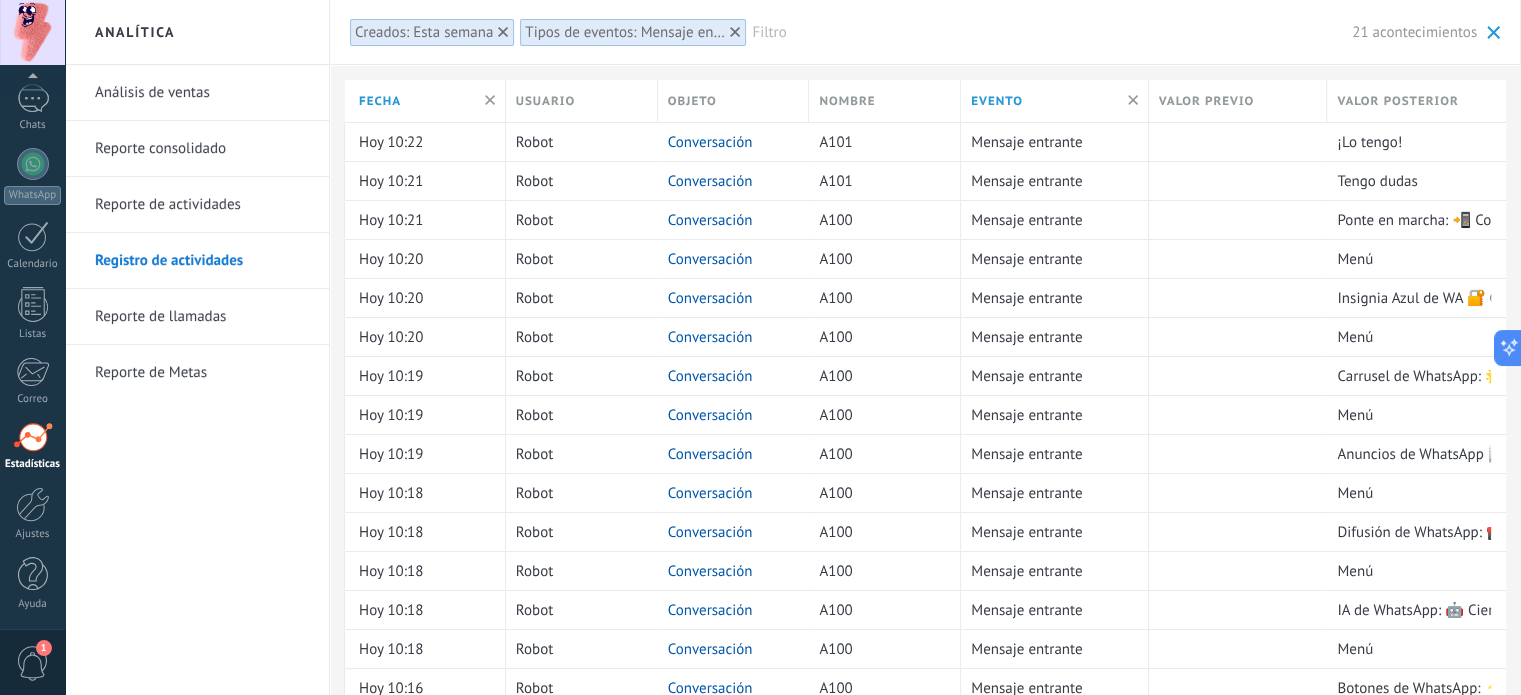click on "Registro de actividades" at bounding box center [202, 261] 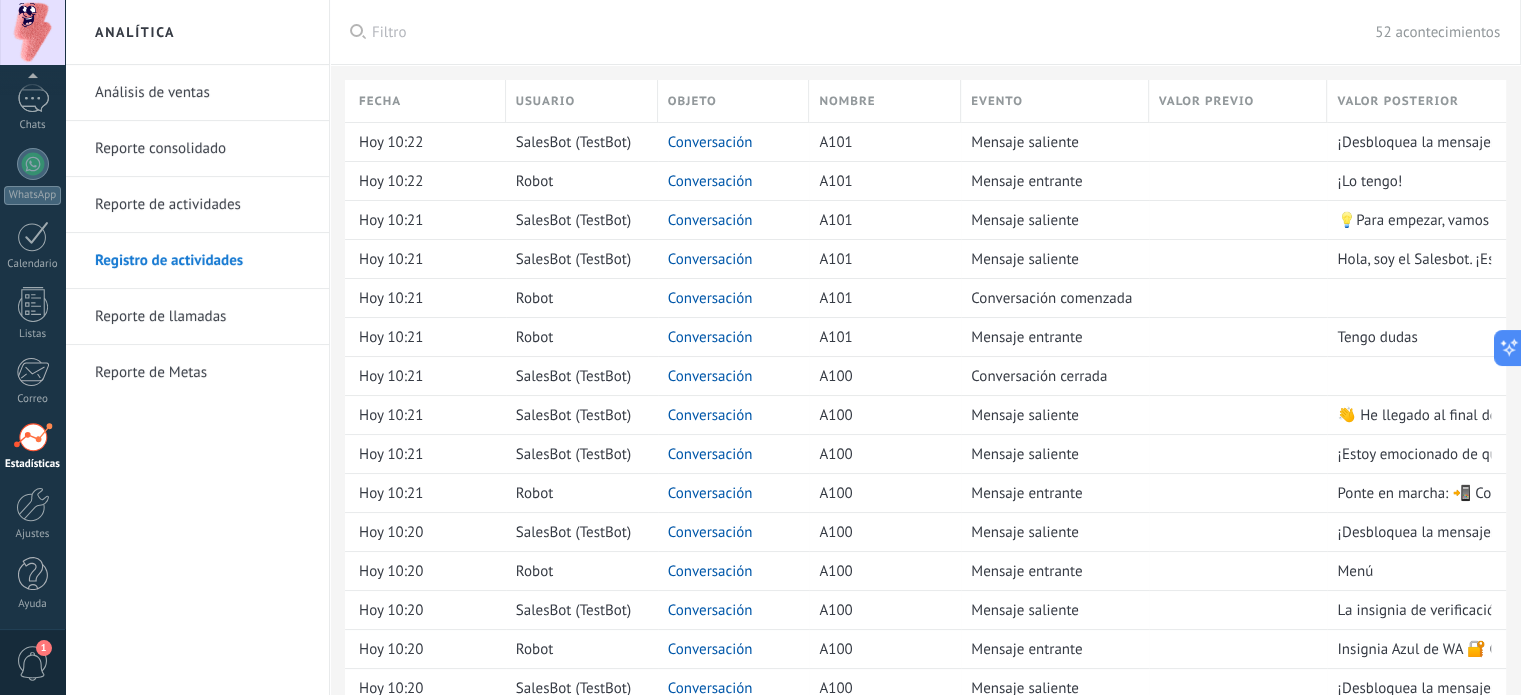 click on "Análisis de ventas" at bounding box center [202, 93] 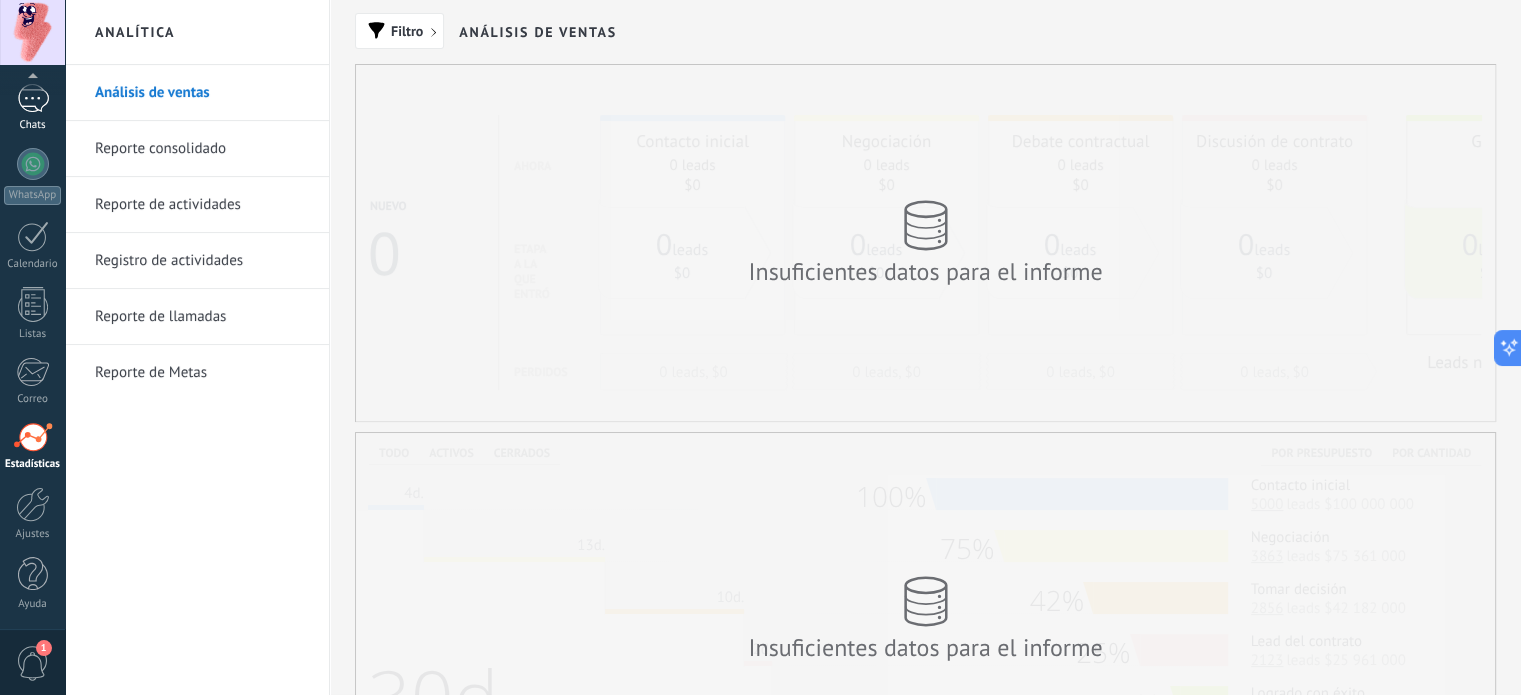 click on "1
Chats" at bounding box center [32, 108] 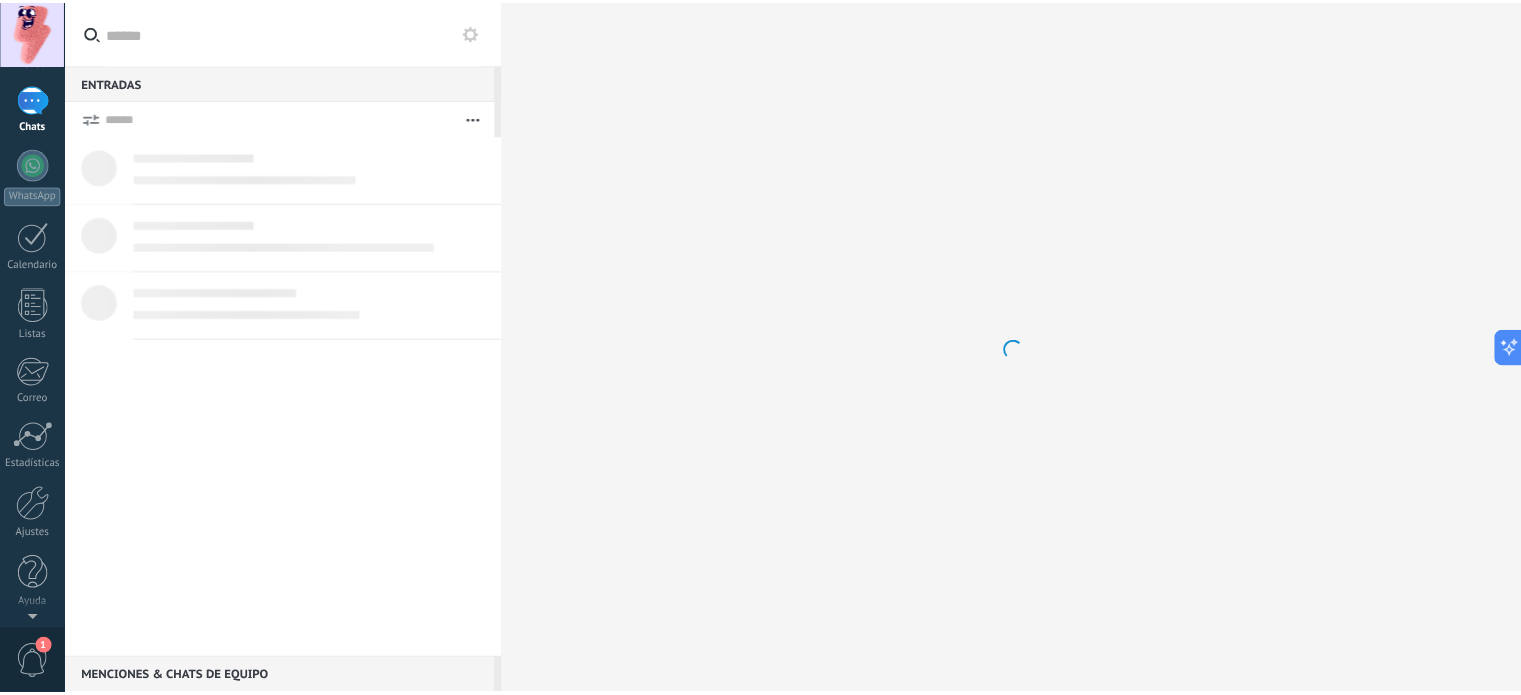 scroll, scrollTop: 0, scrollLeft: 0, axis: both 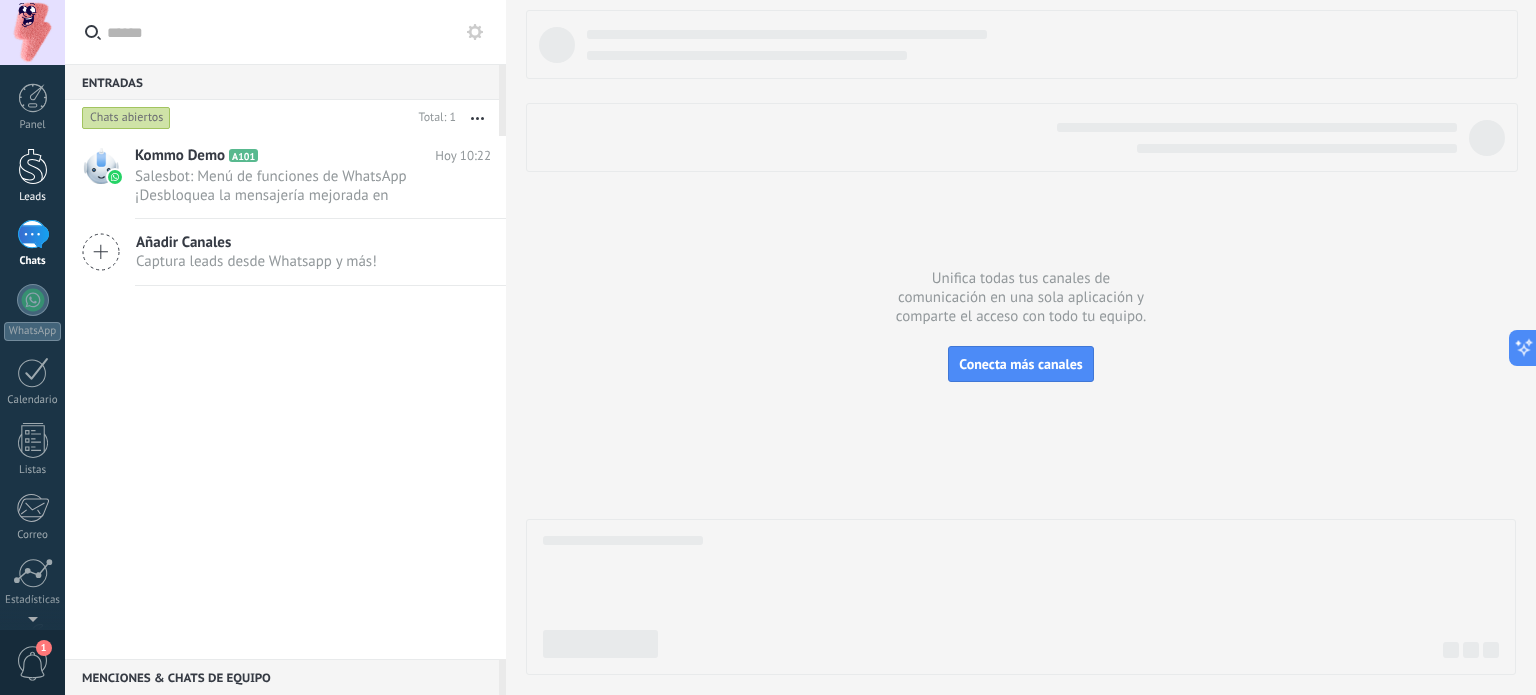 click at bounding box center (33, 166) 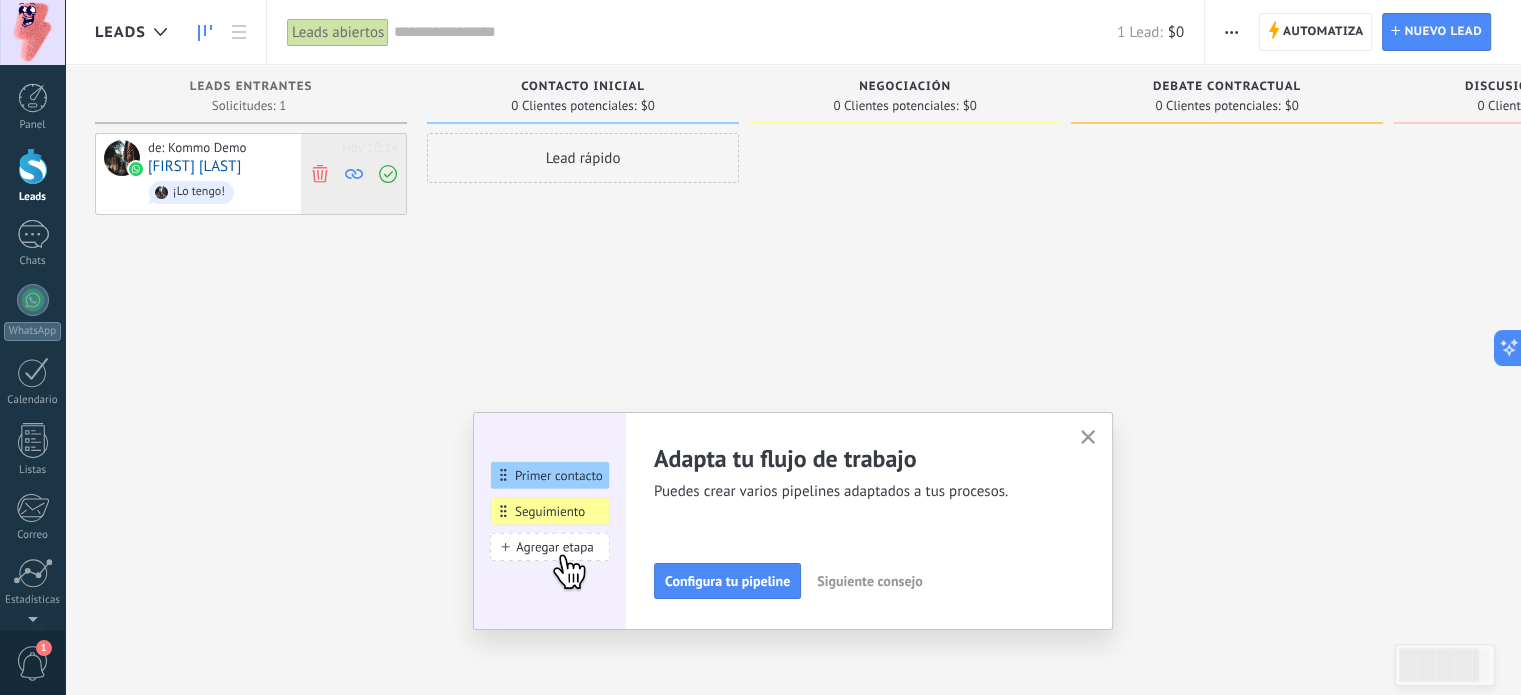 click 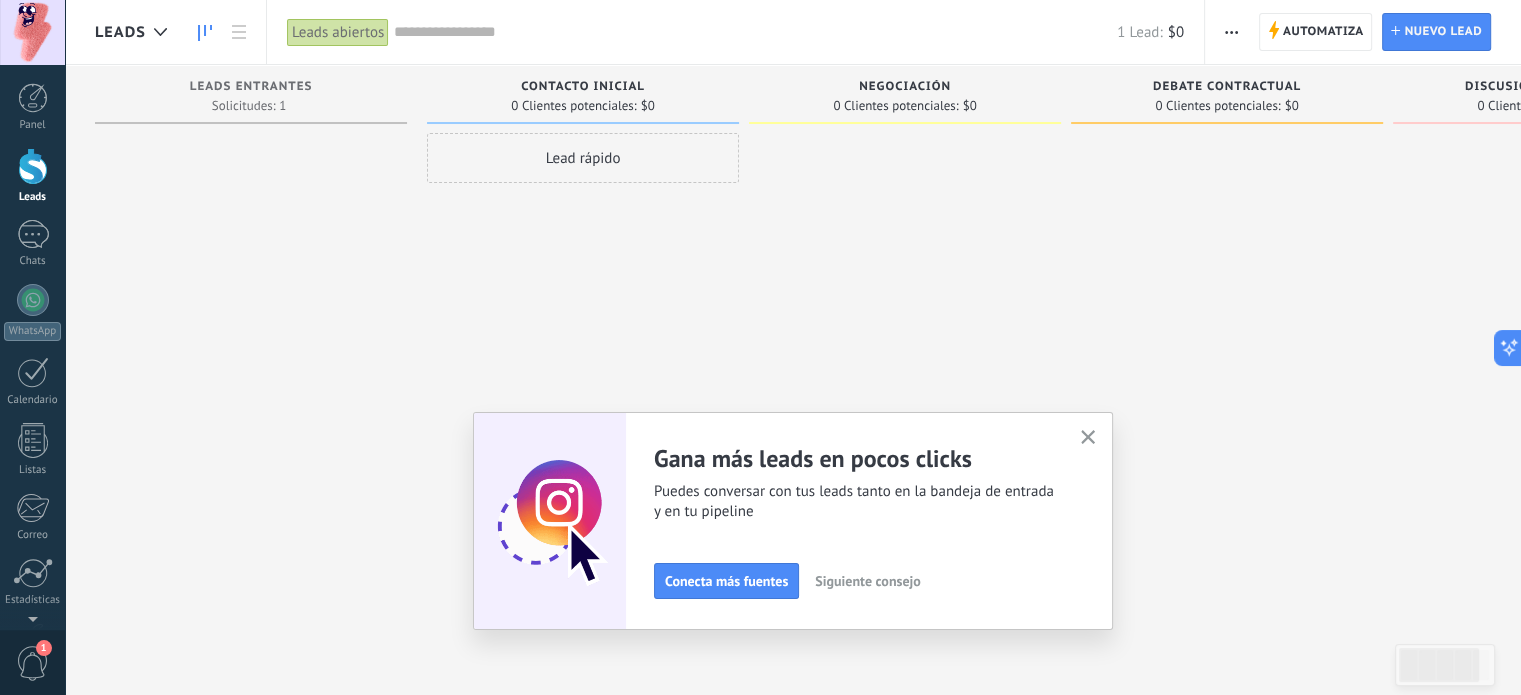 click on "Lead rápido" at bounding box center (583, 158) 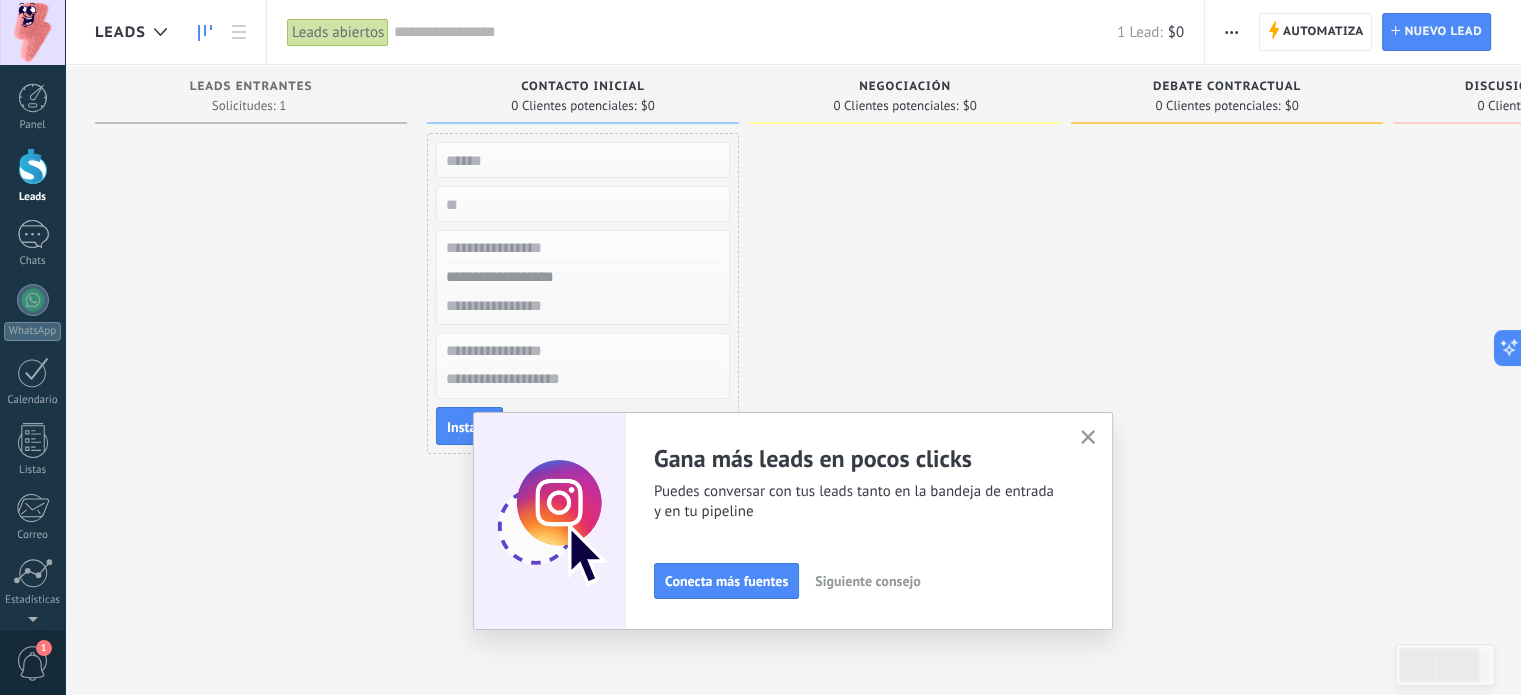 click at bounding box center [251, 350] 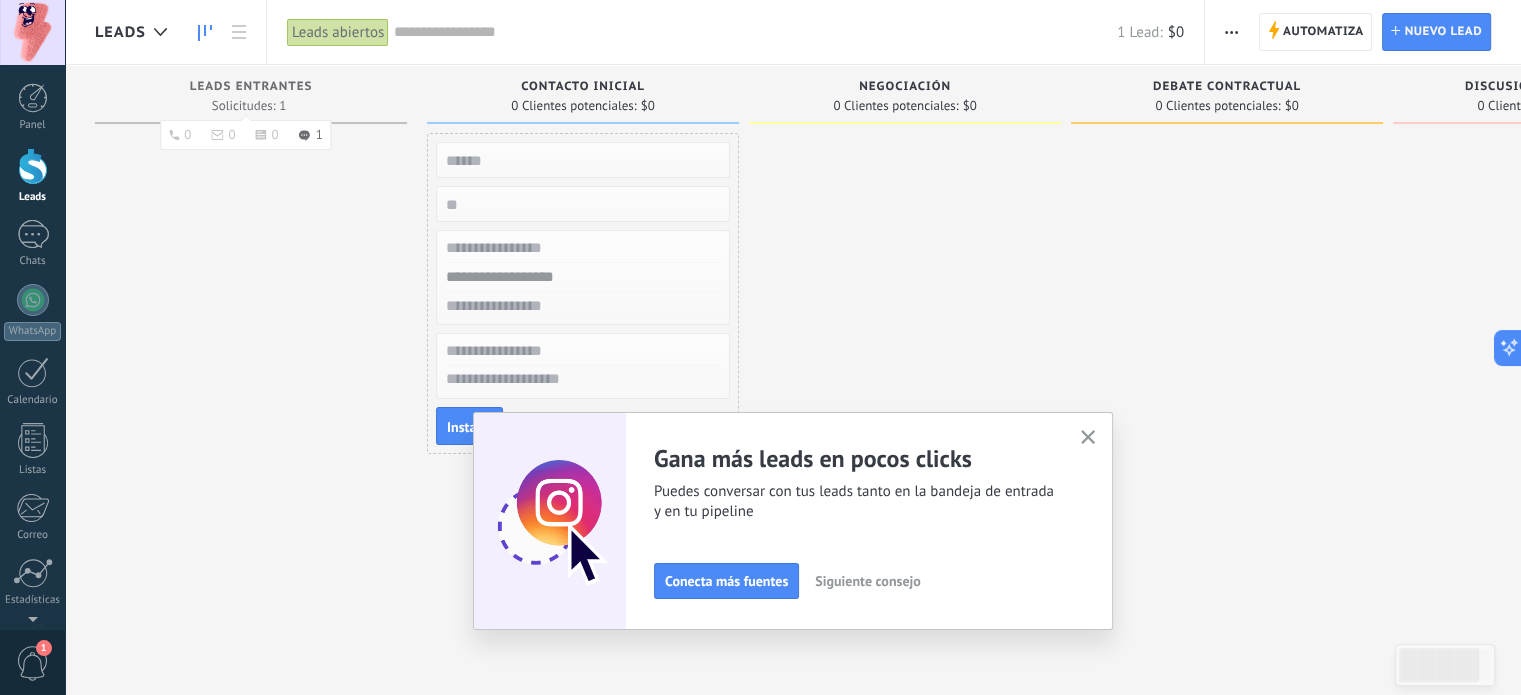 click on "Leads Entrantes Solicitudes: 1 0 0 0 1 0 0 0 1" at bounding box center [251, 94] 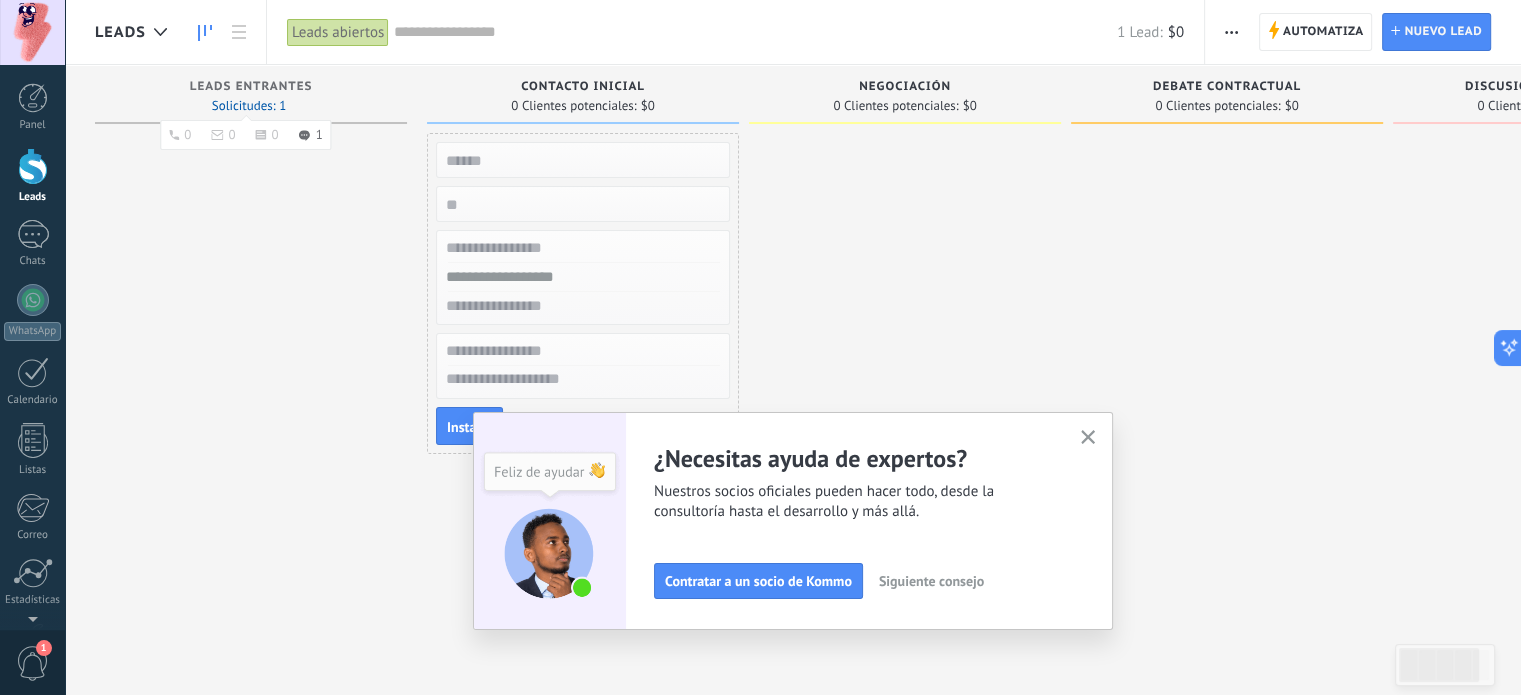 click on "Solicitudes: 1 0 0 0 1 0 0 0 1" at bounding box center [249, 106] 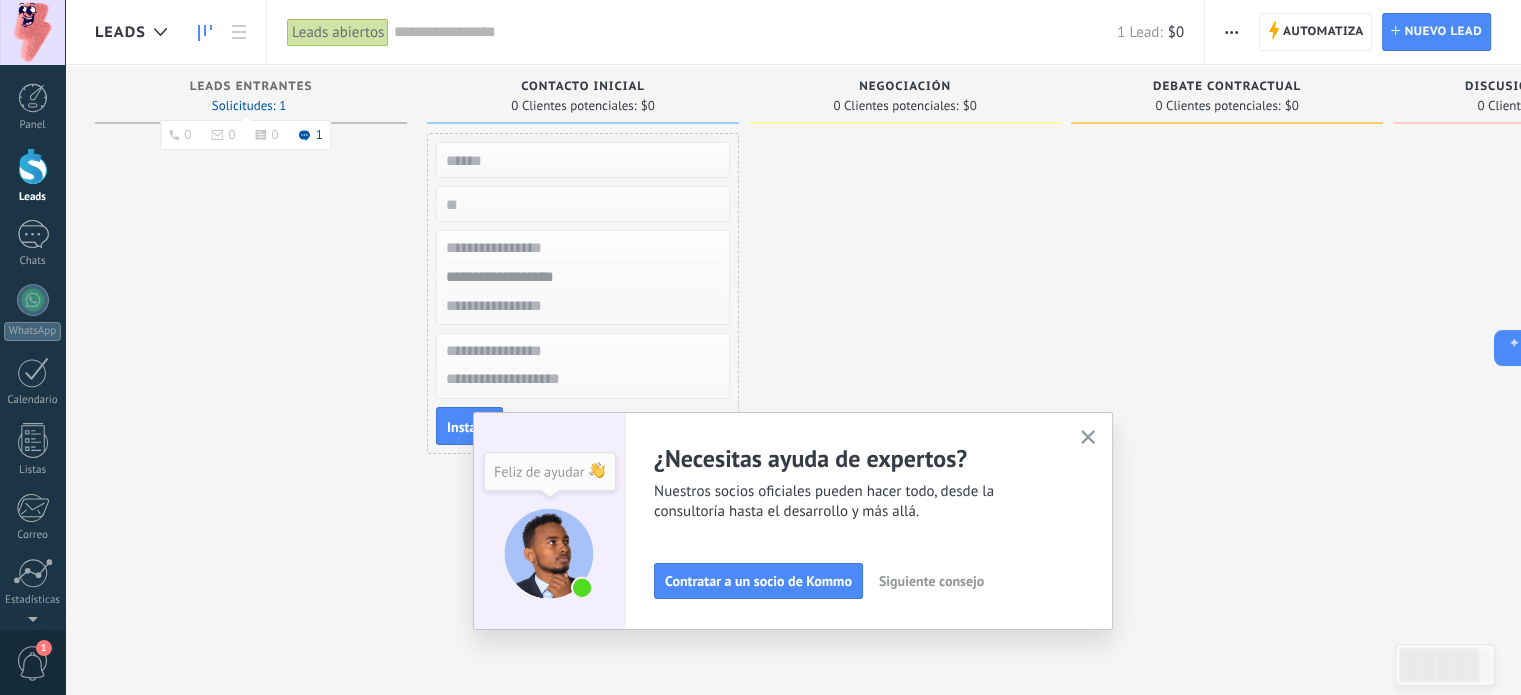 click on "1" at bounding box center (311, 135) 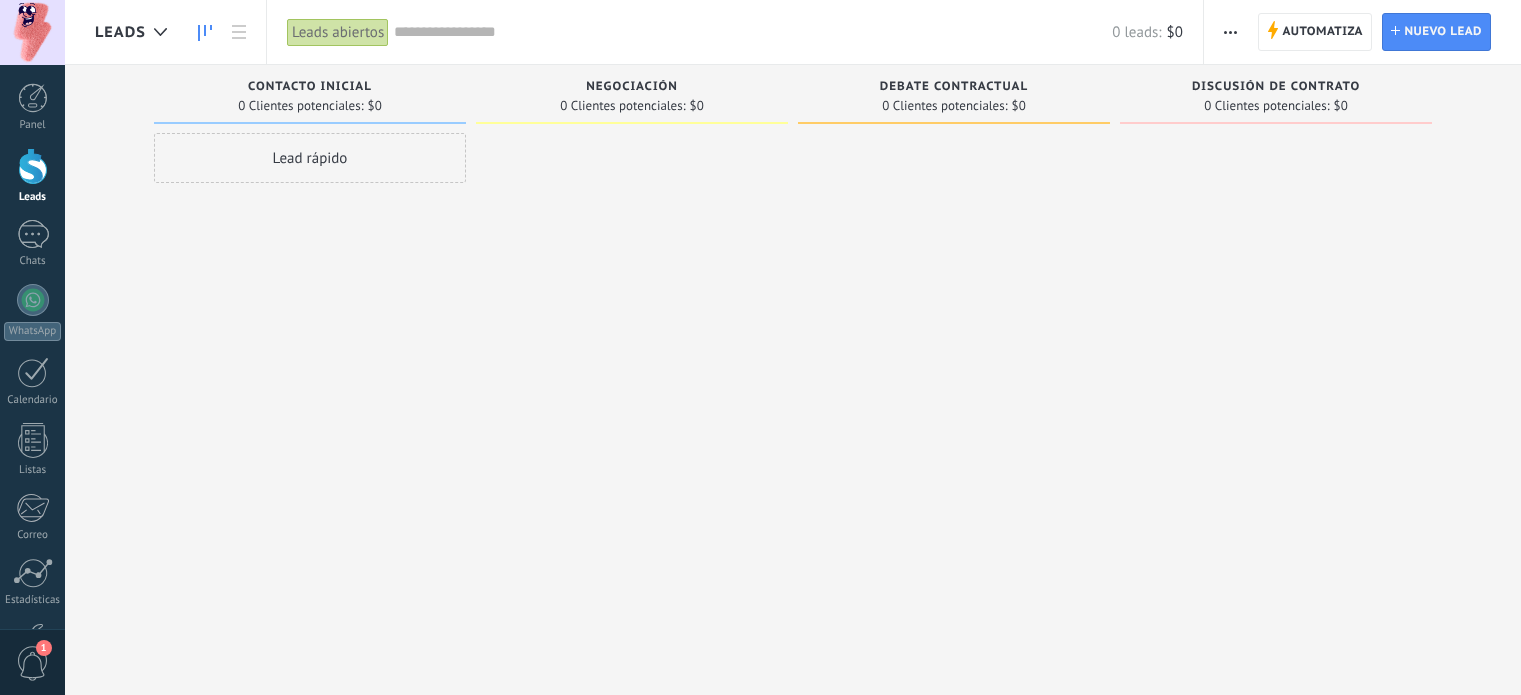 scroll, scrollTop: 0, scrollLeft: 0, axis: both 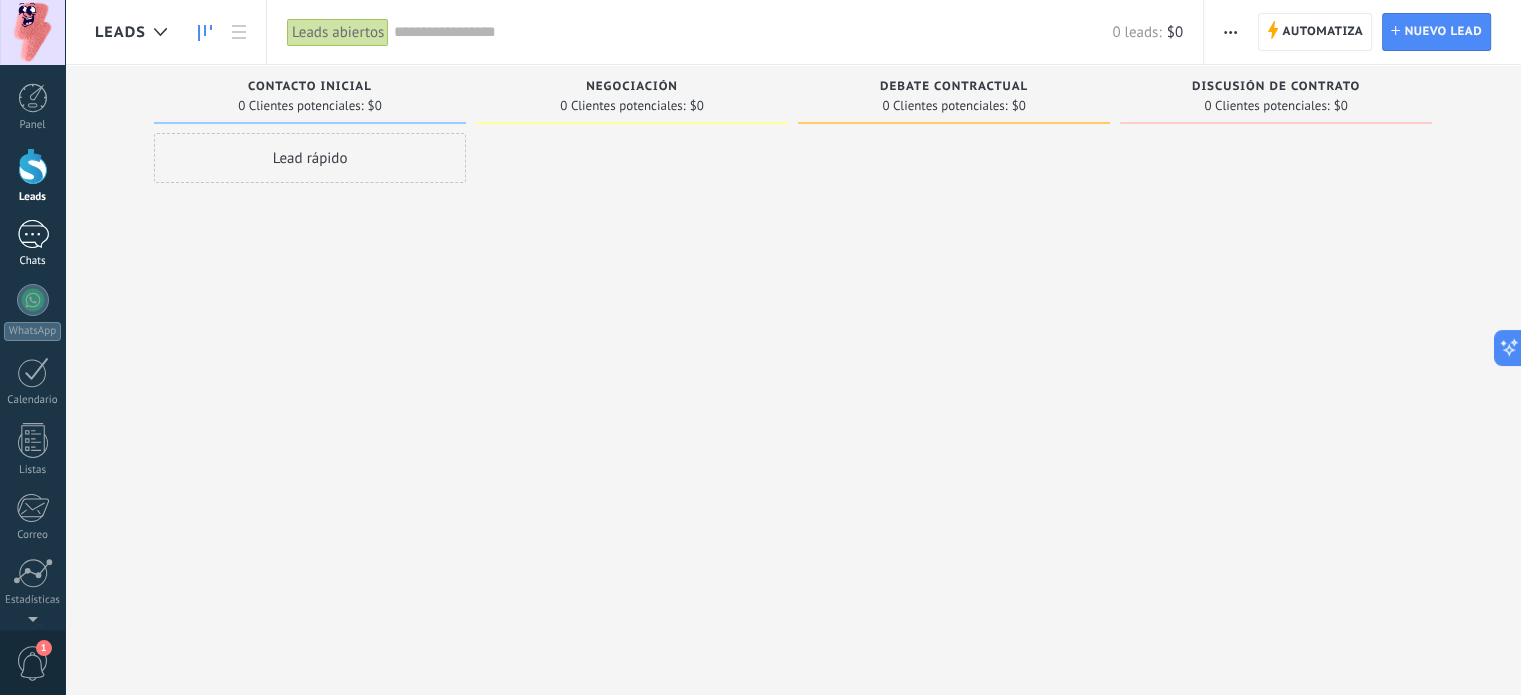 click at bounding box center [33, 234] 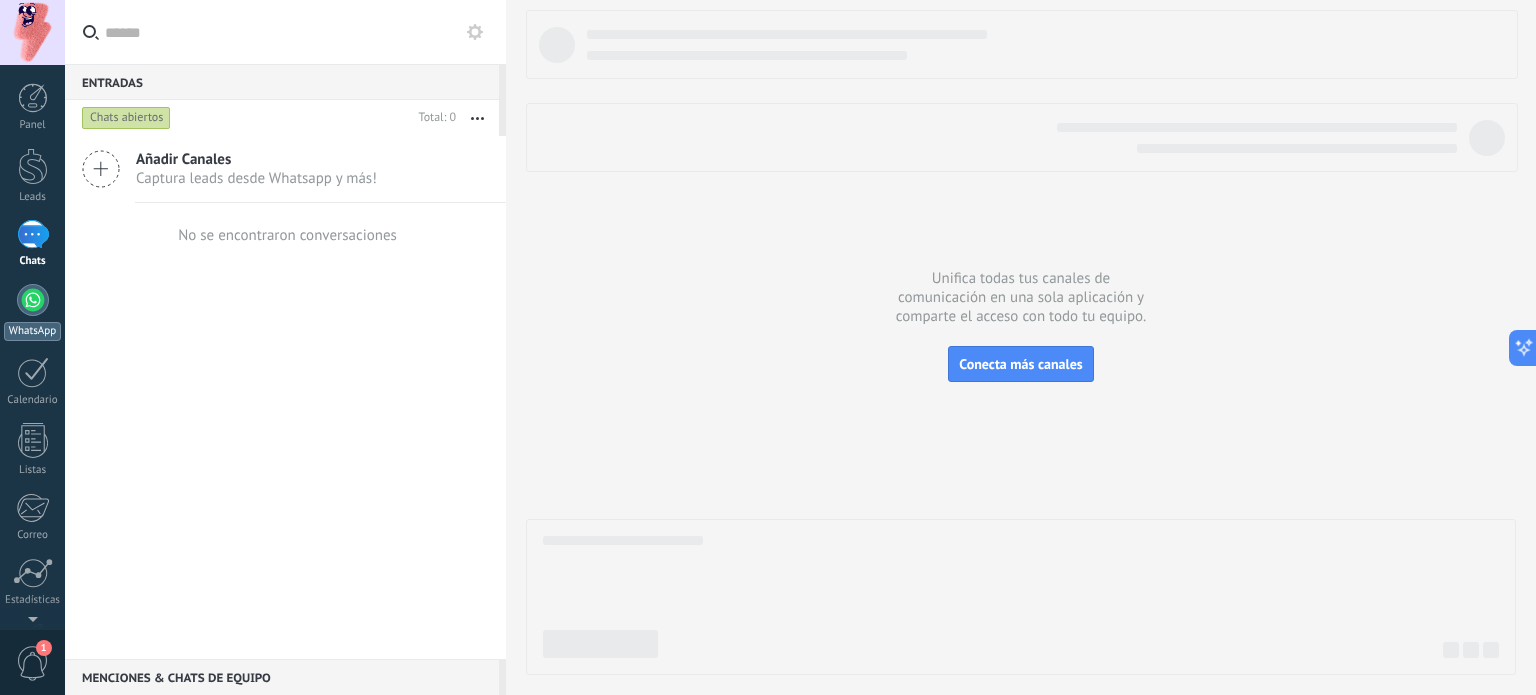 click at bounding box center [33, 300] 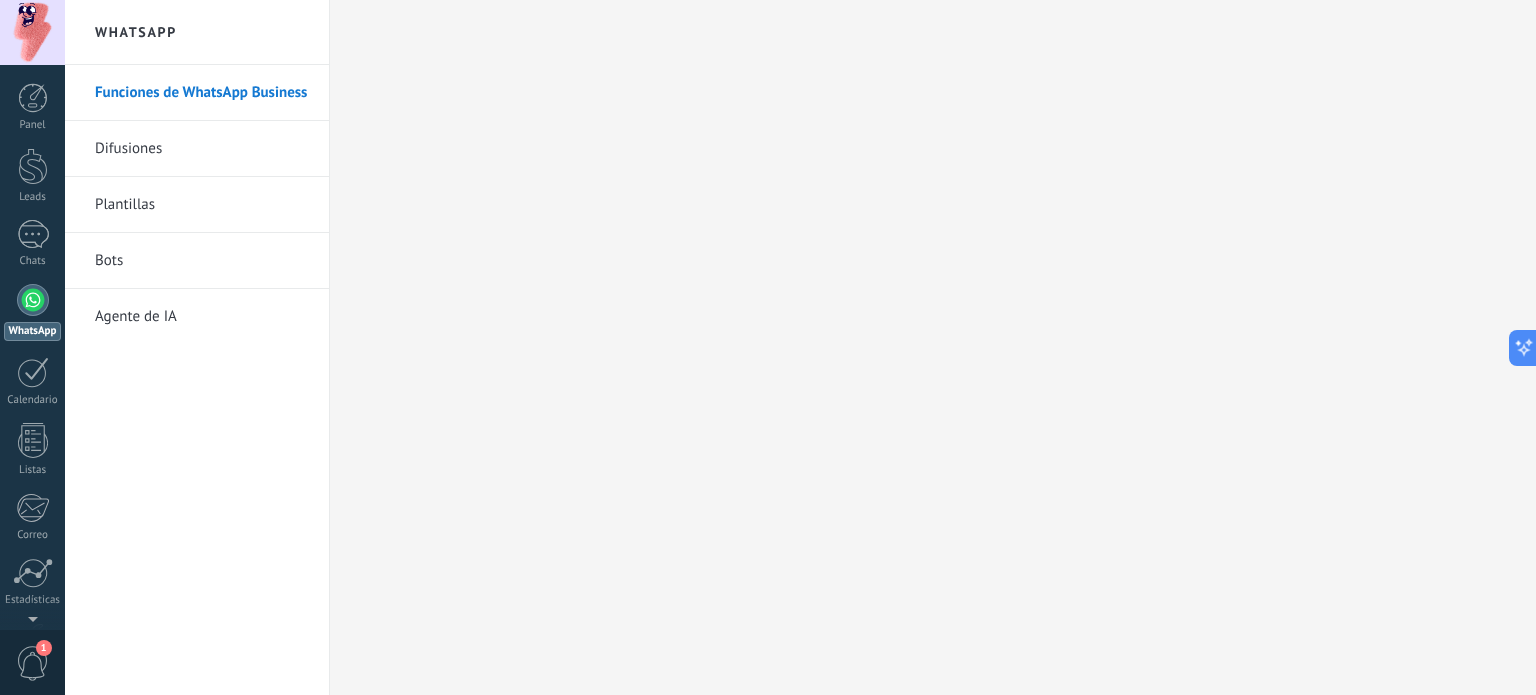 click on "Bots" at bounding box center [202, 261] 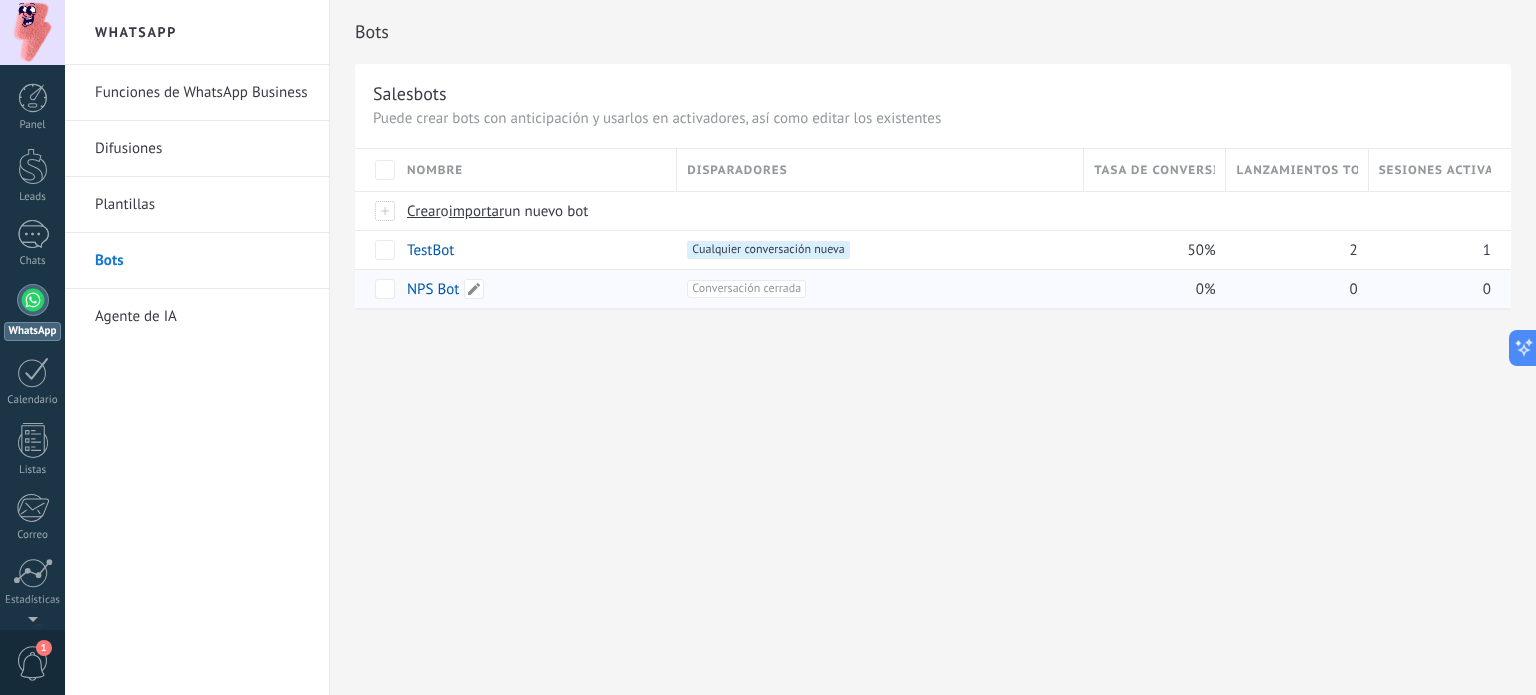 click on "NPS Bot" at bounding box center (433, 289) 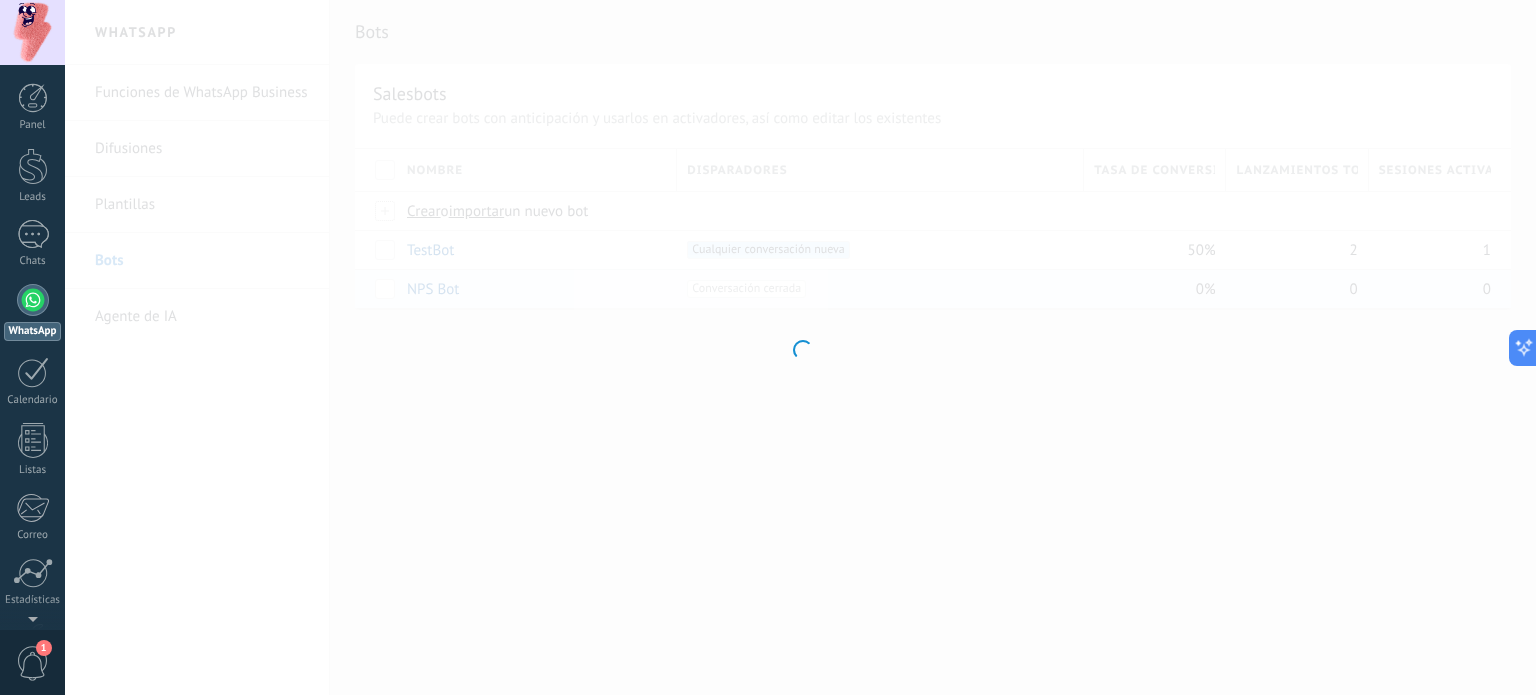 type on "*******" 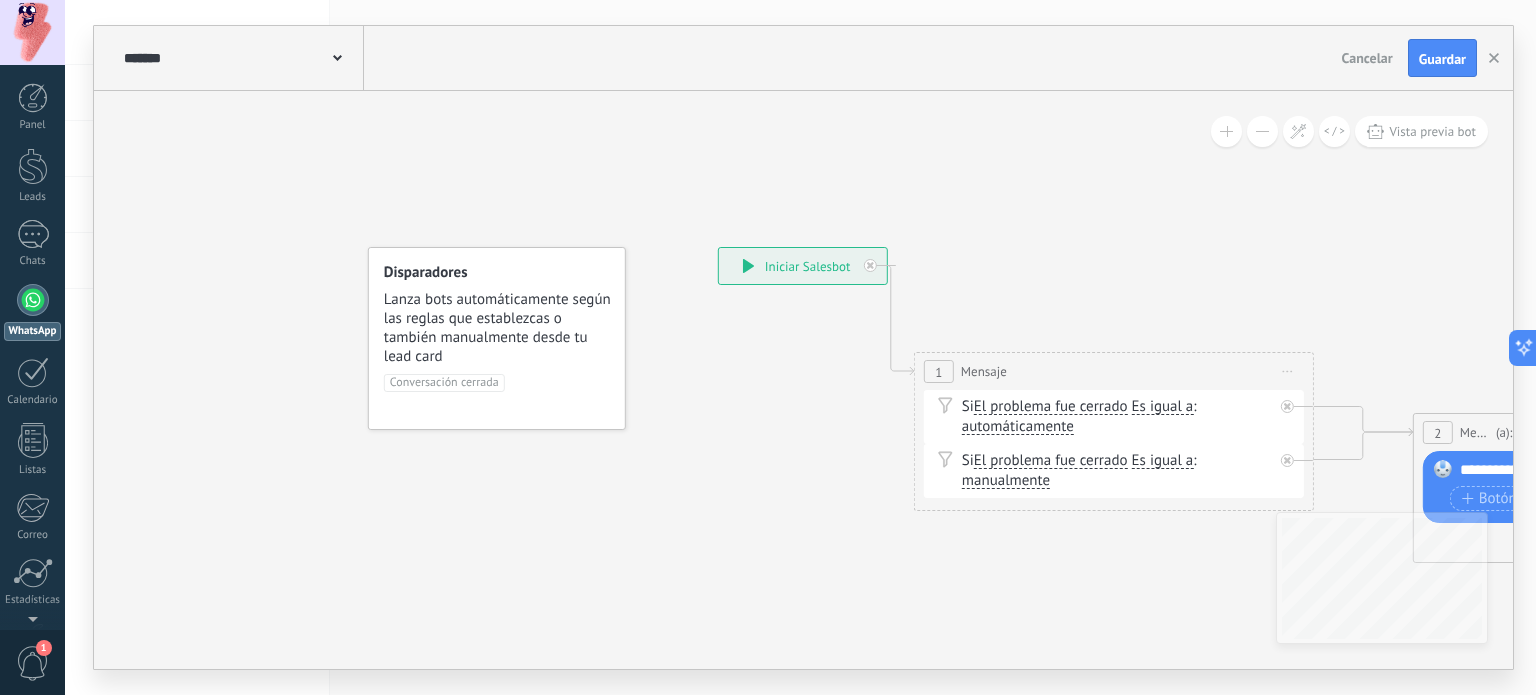 click on "**********" at bounding box center [803, 266] 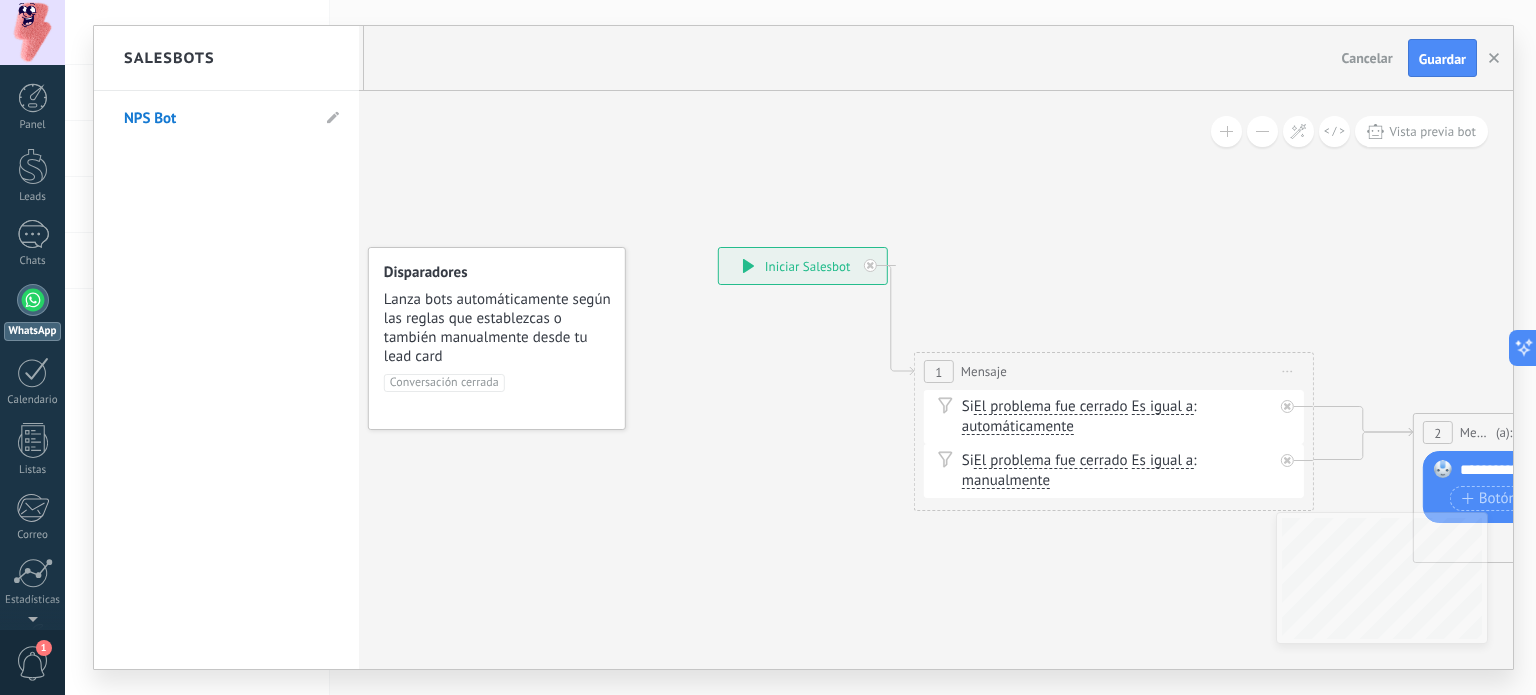 click on "Salesbots" at bounding box center [226, 58] 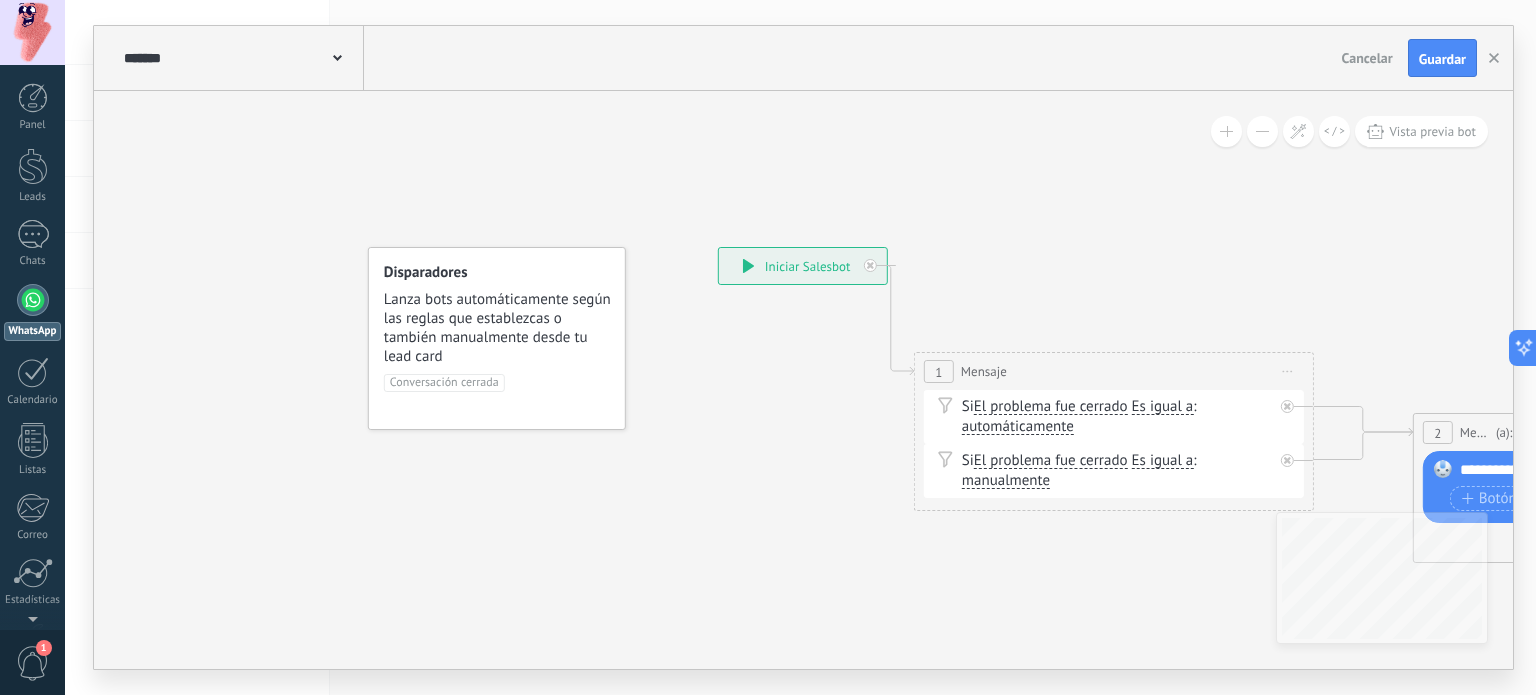 click on "Cancelar" at bounding box center (1367, 58) 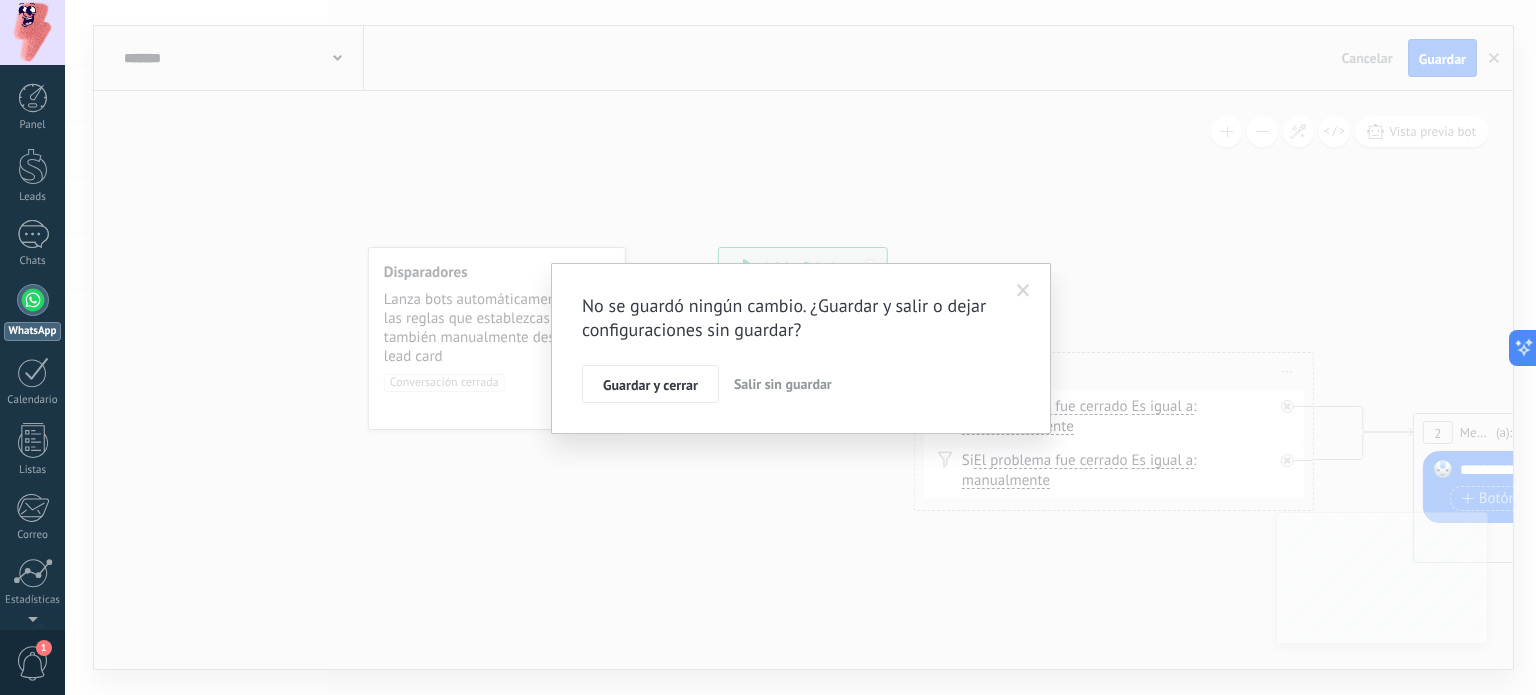 click on "Salir sin guardar" at bounding box center (783, 384) 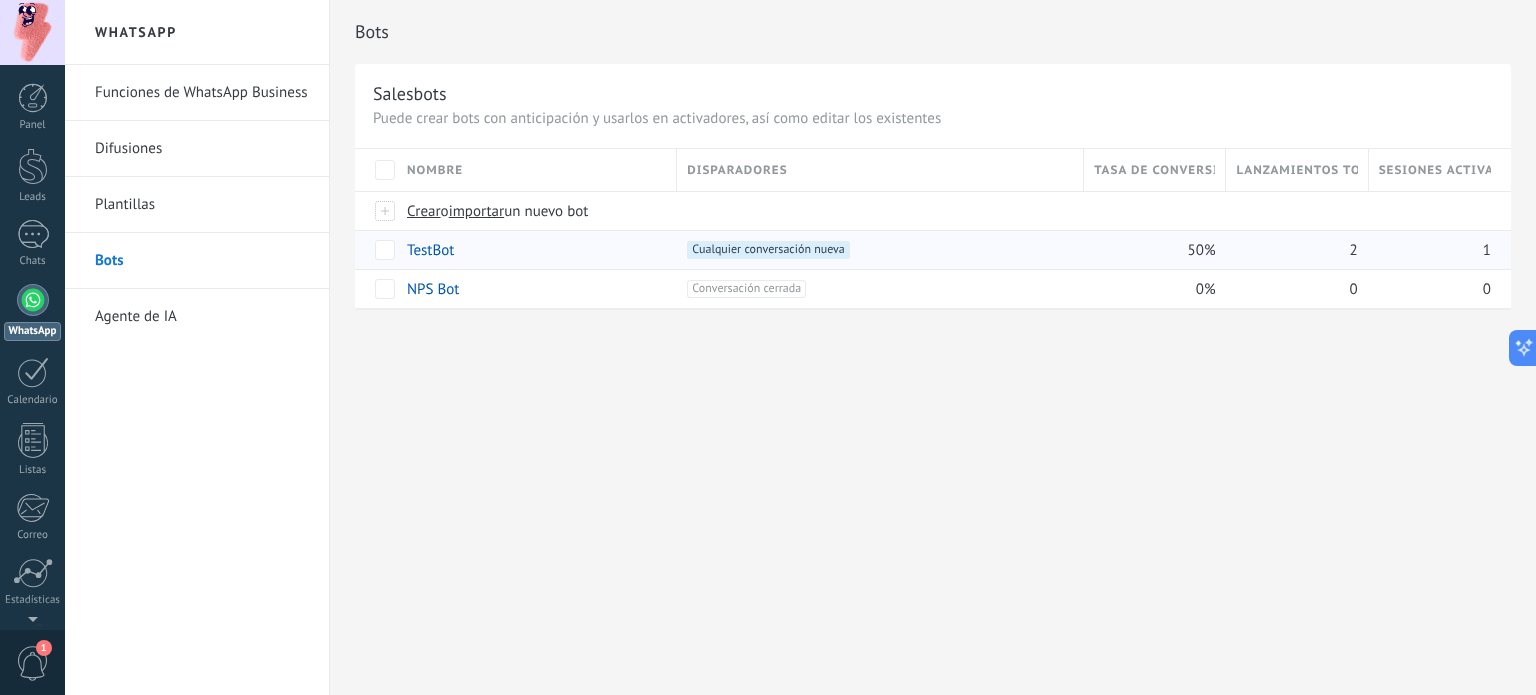 click on "TestBot" at bounding box center (430, 250) 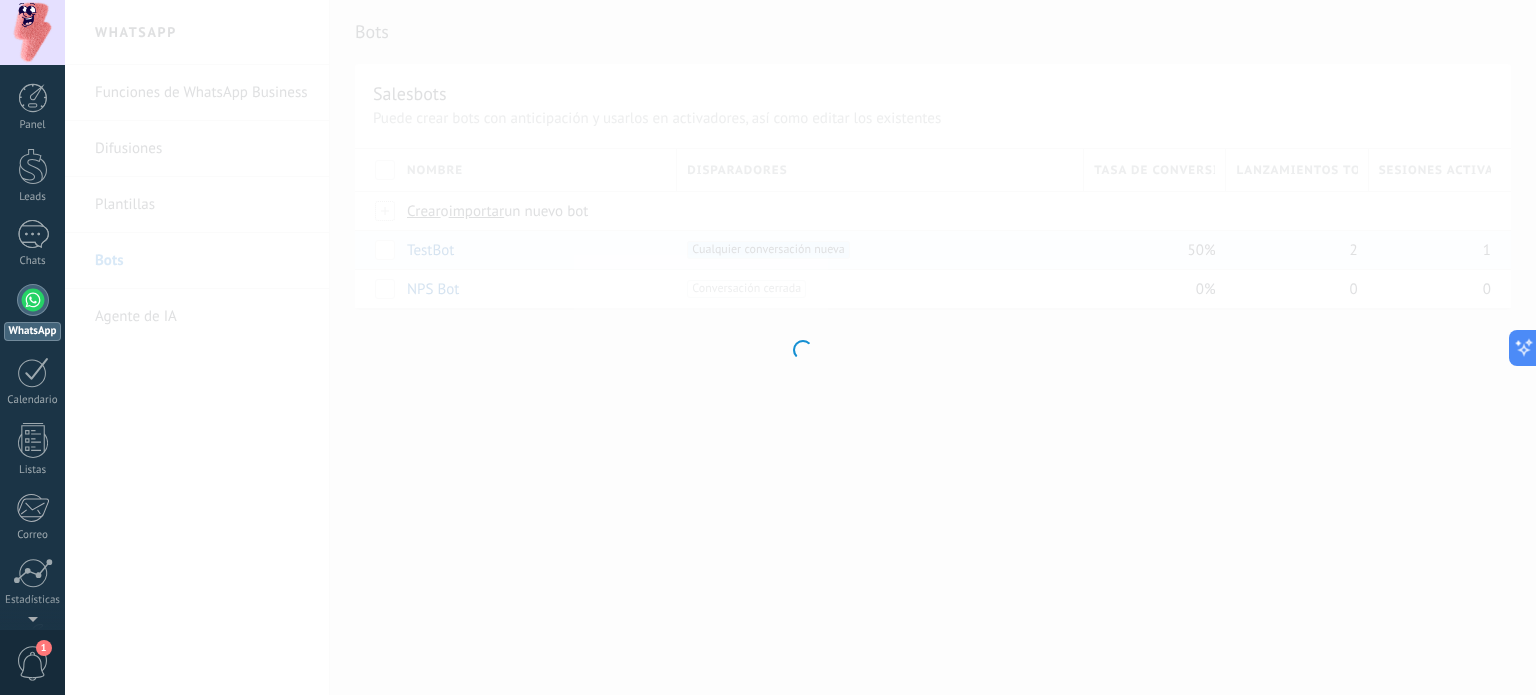 type on "*******" 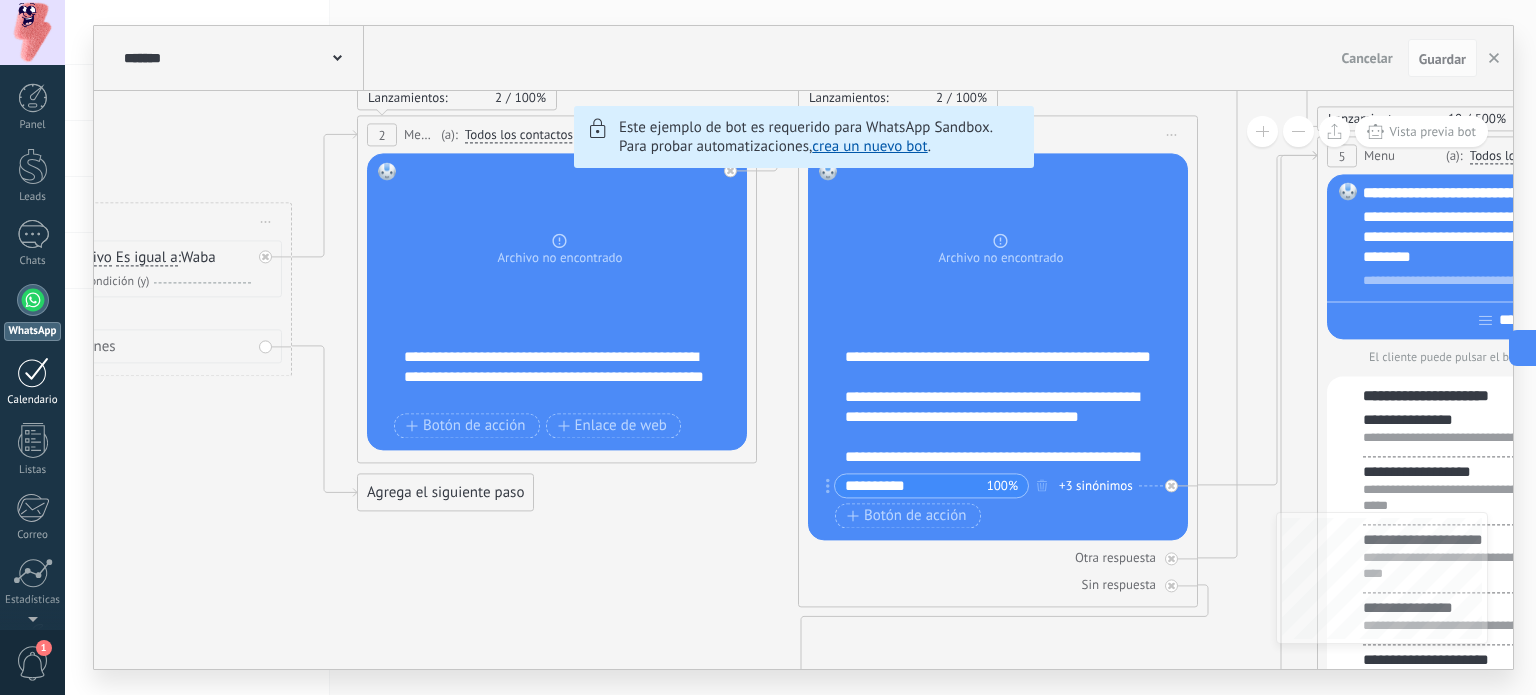 click at bounding box center [33, 372] 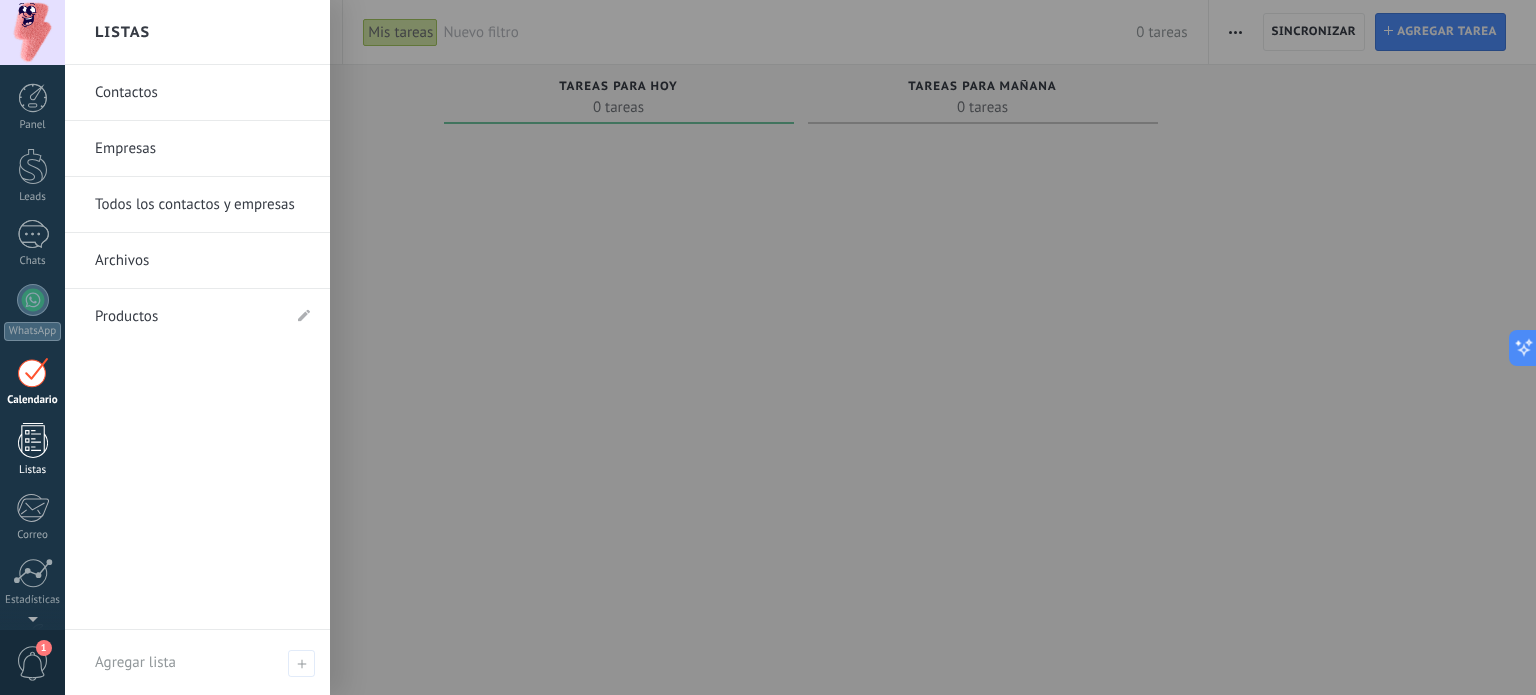 click on "Listas" at bounding box center [32, 450] 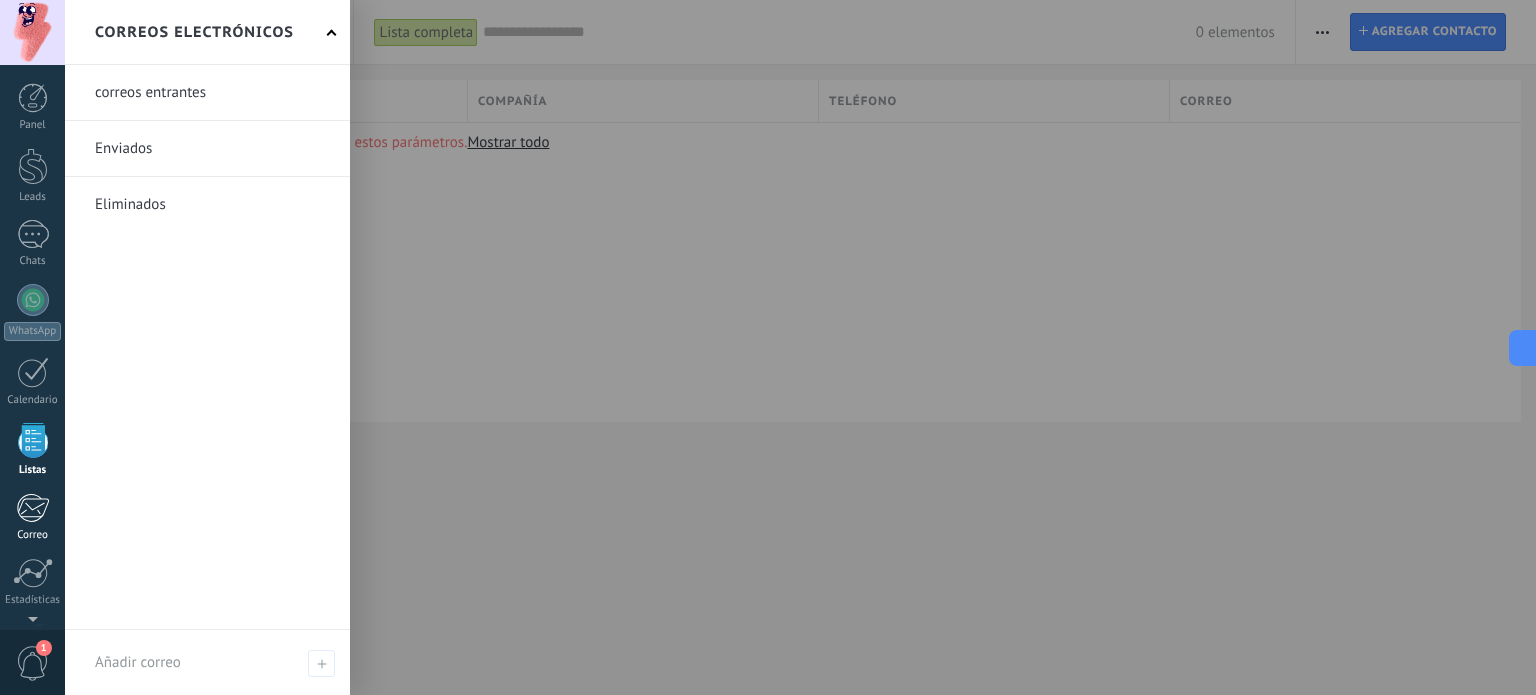 click at bounding box center (32, 508) 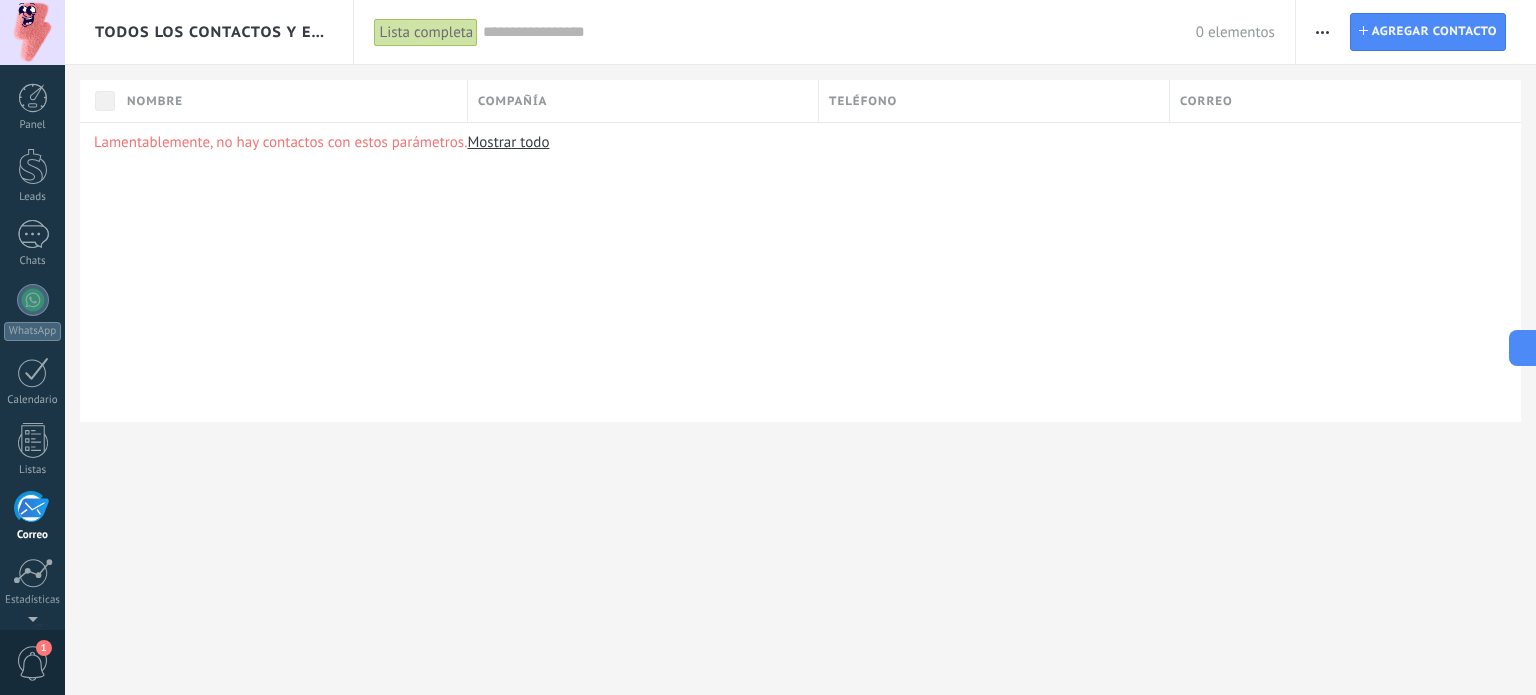 scroll, scrollTop: 136, scrollLeft: 0, axis: vertical 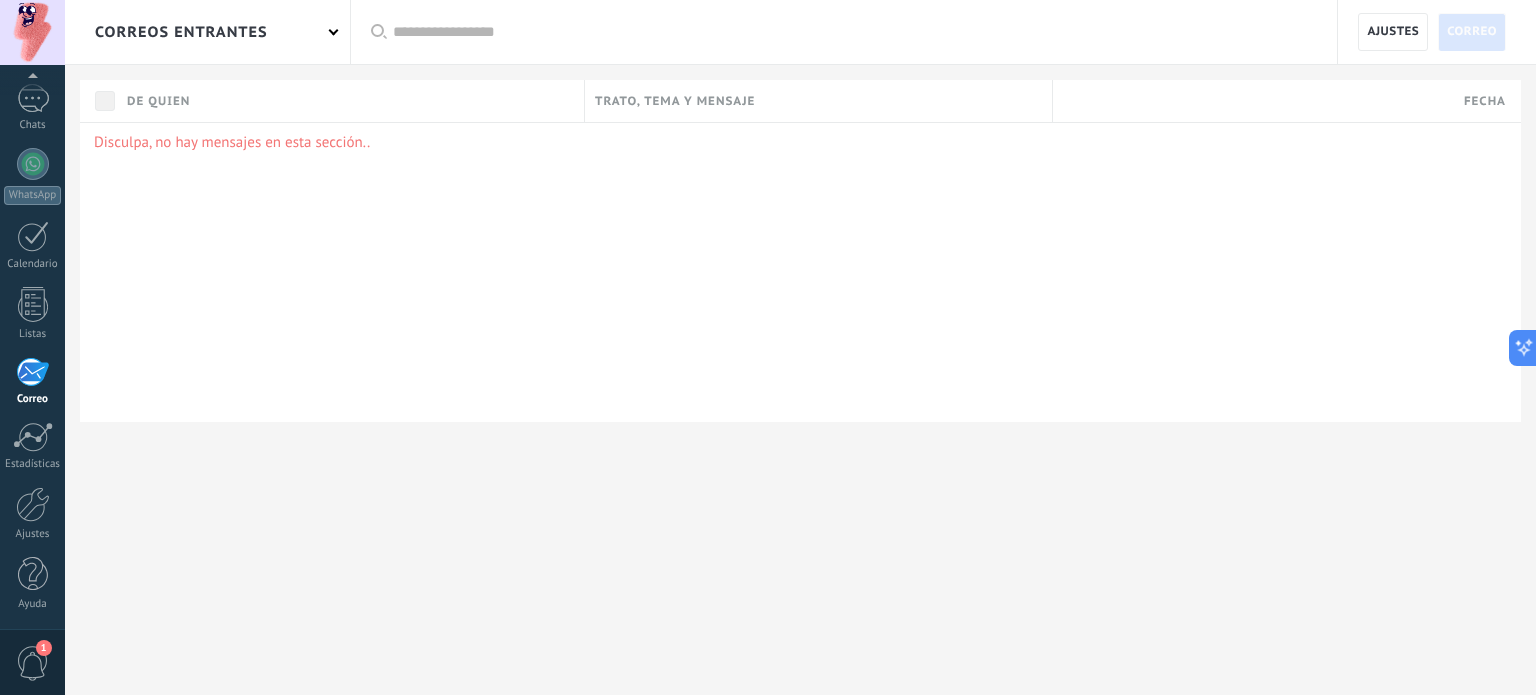 click on "1" at bounding box center (44, 648) 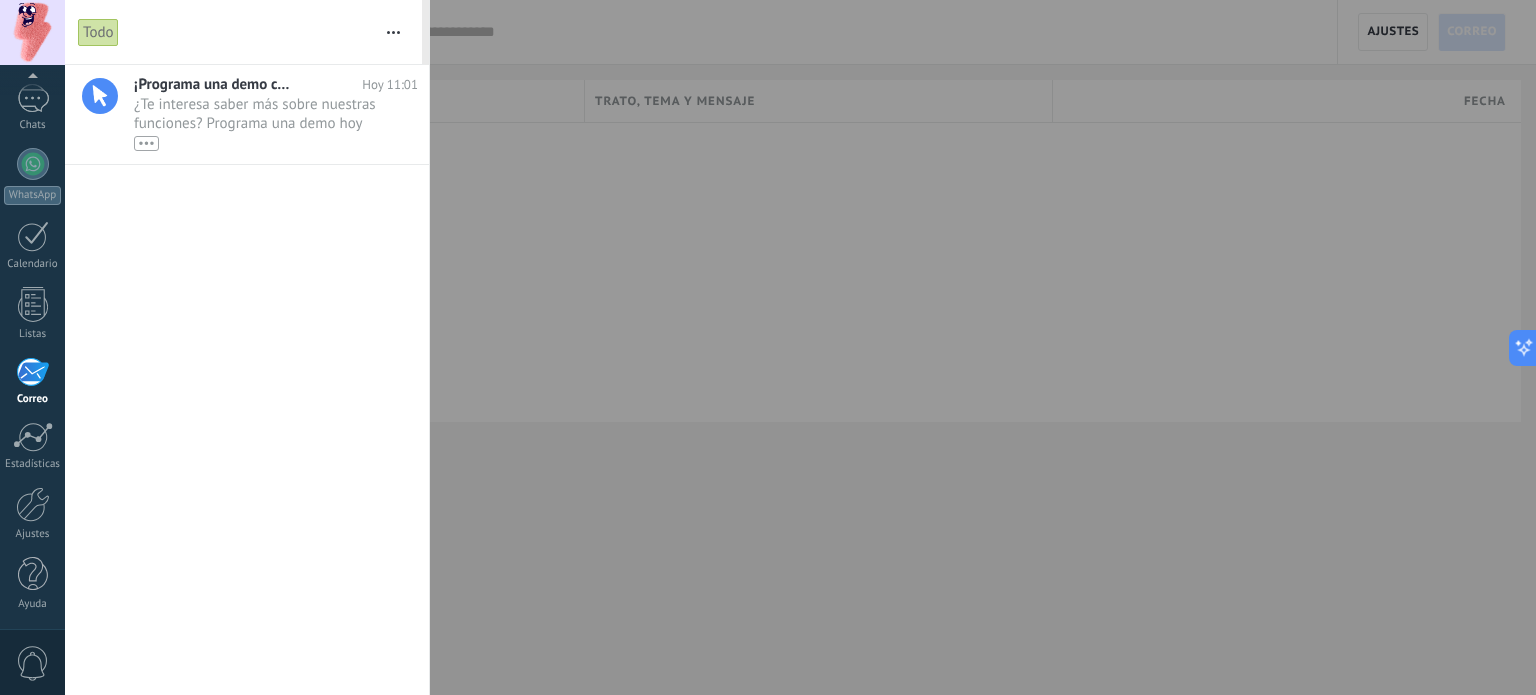 click at bounding box center (768, 347) 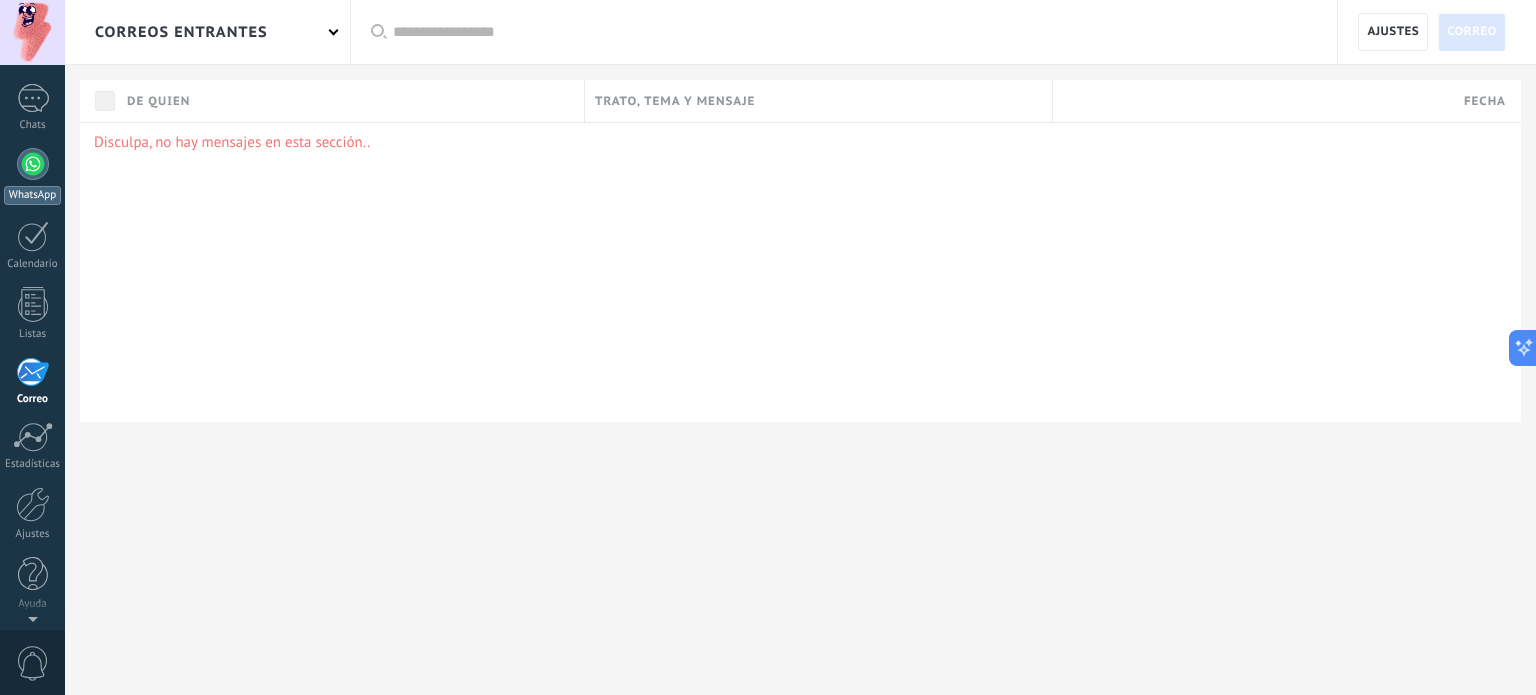 scroll, scrollTop: 0, scrollLeft: 0, axis: both 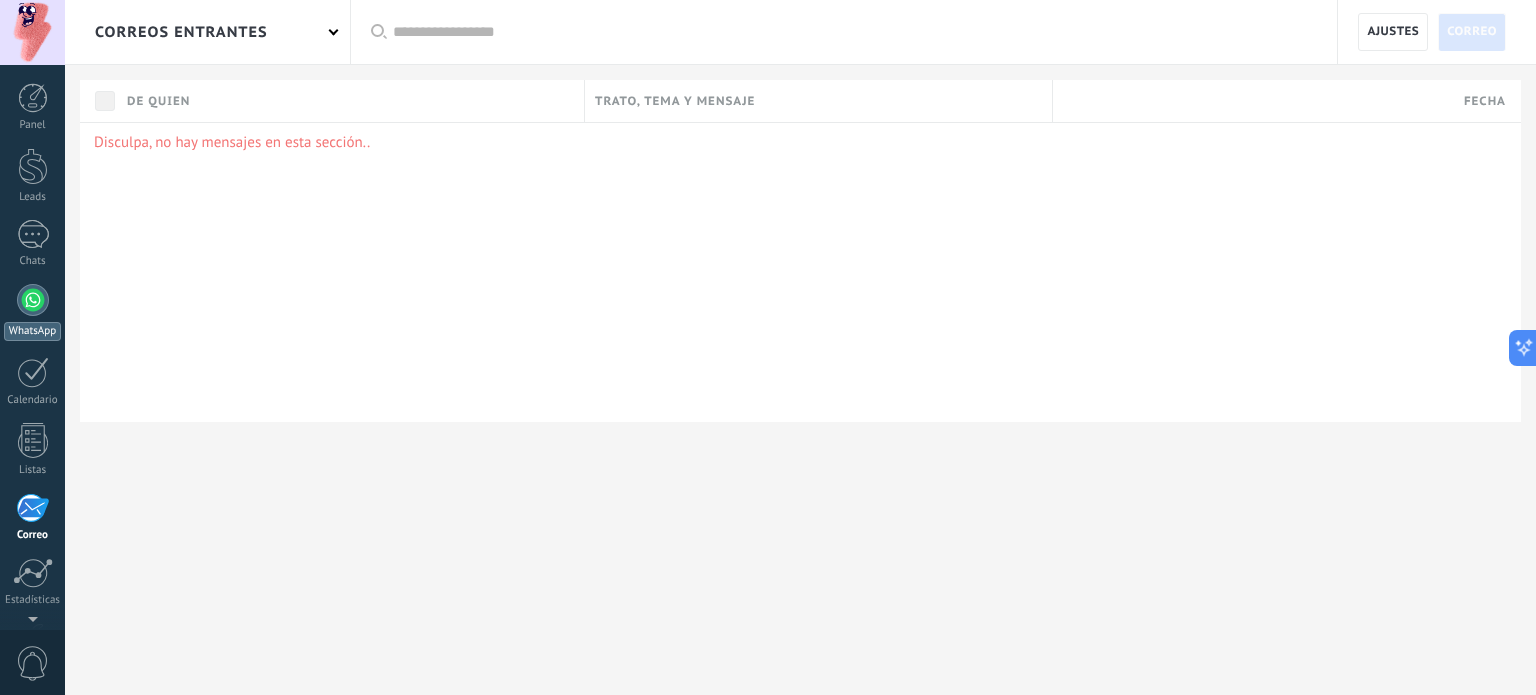 click at bounding box center (33, 300) 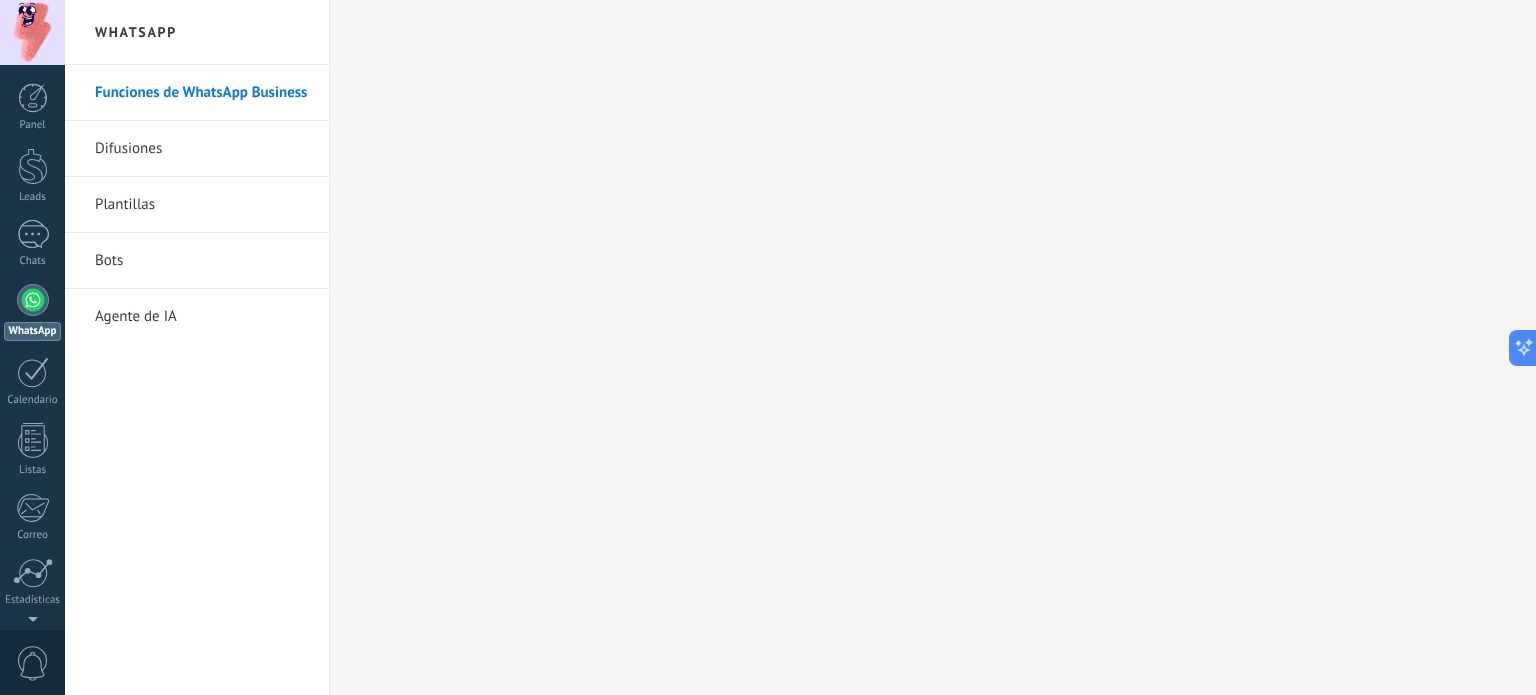 click on "Plantillas" at bounding box center (202, 205) 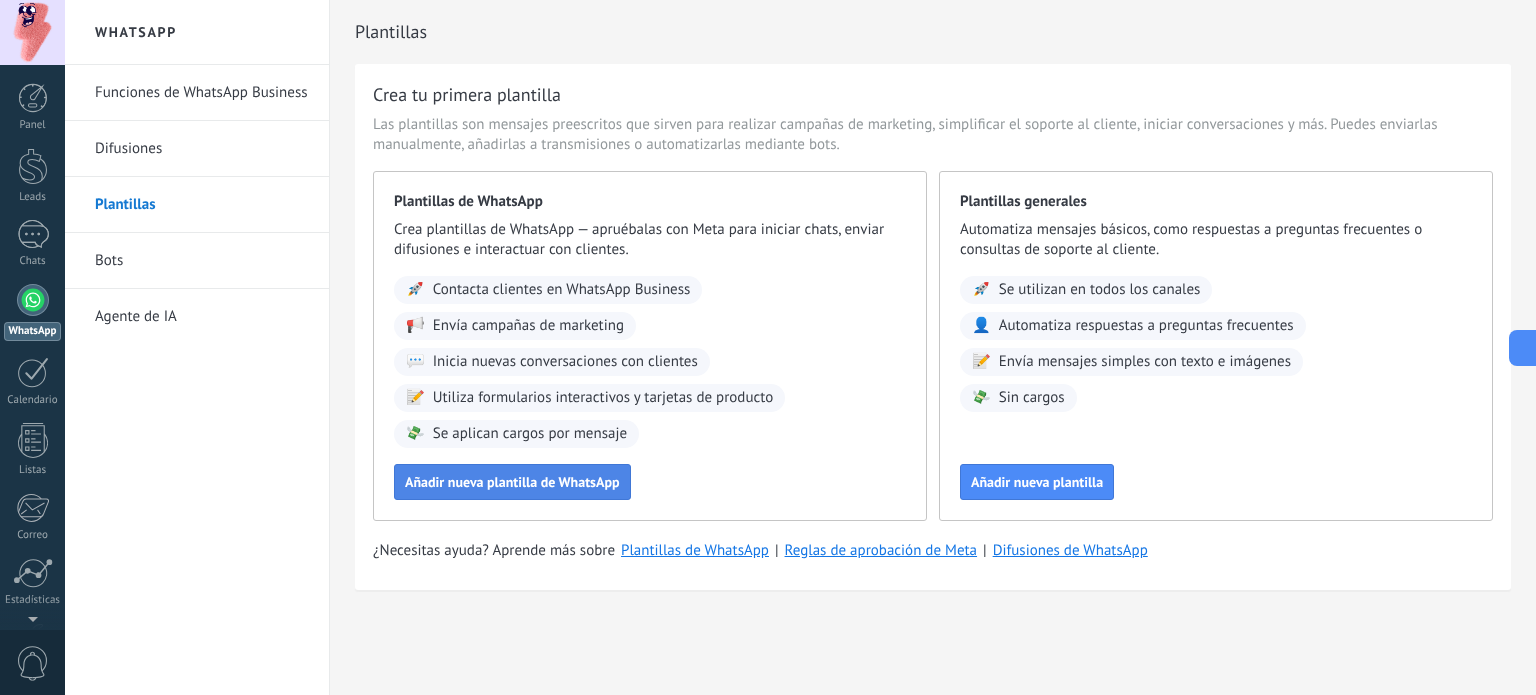 click on "Añadir nueva plantilla de WhatsApp" at bounding box center (512, 482) 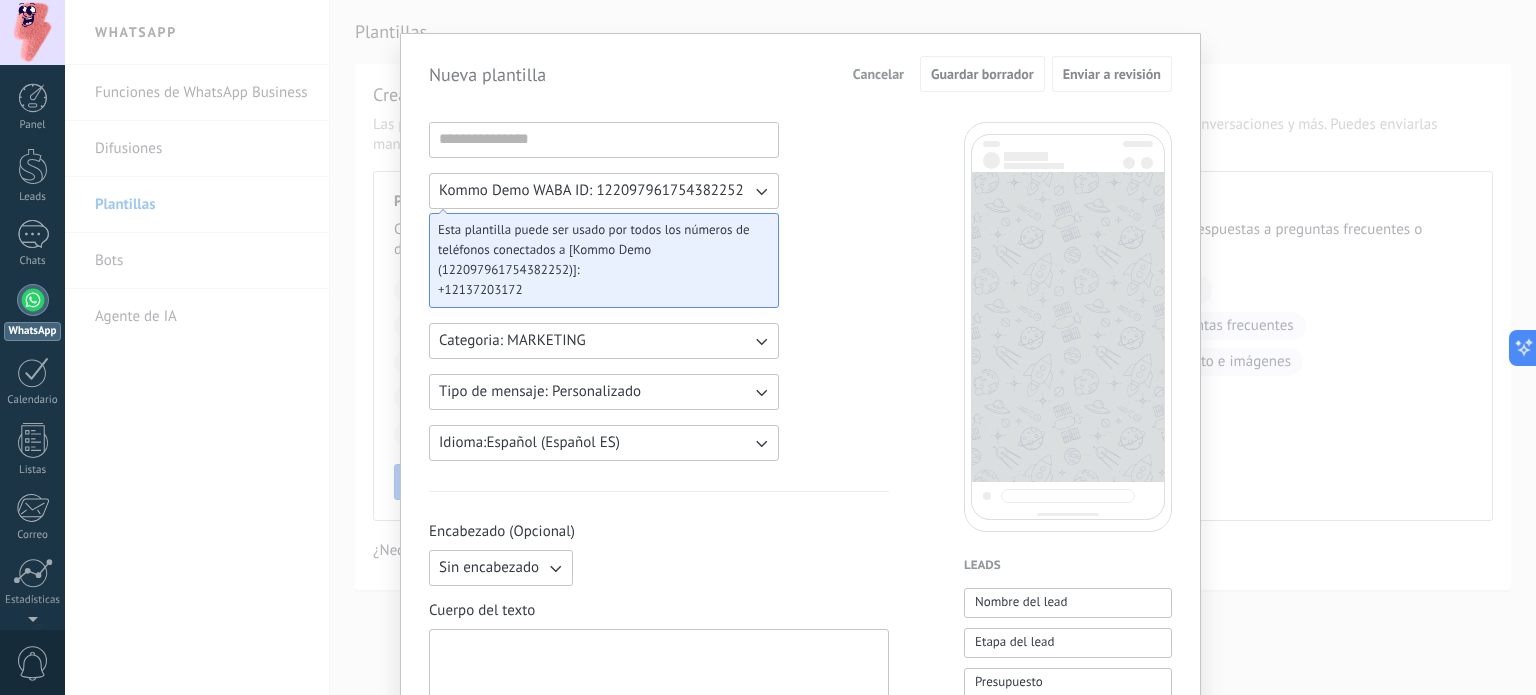 scroll, scrollTop: 26, scrollLeft: 0, axis: vertical 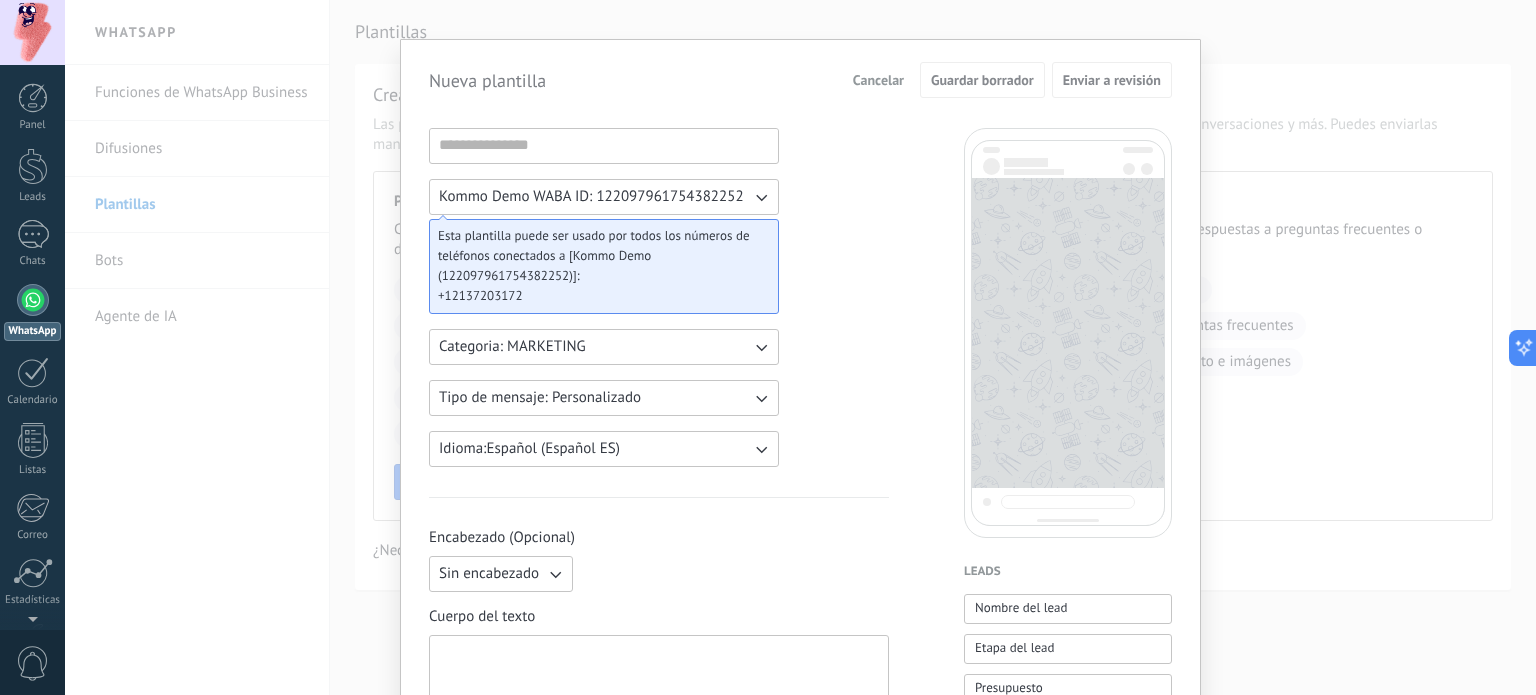 click on "Categoria: MARKETING" at bounding box center (604, 347) 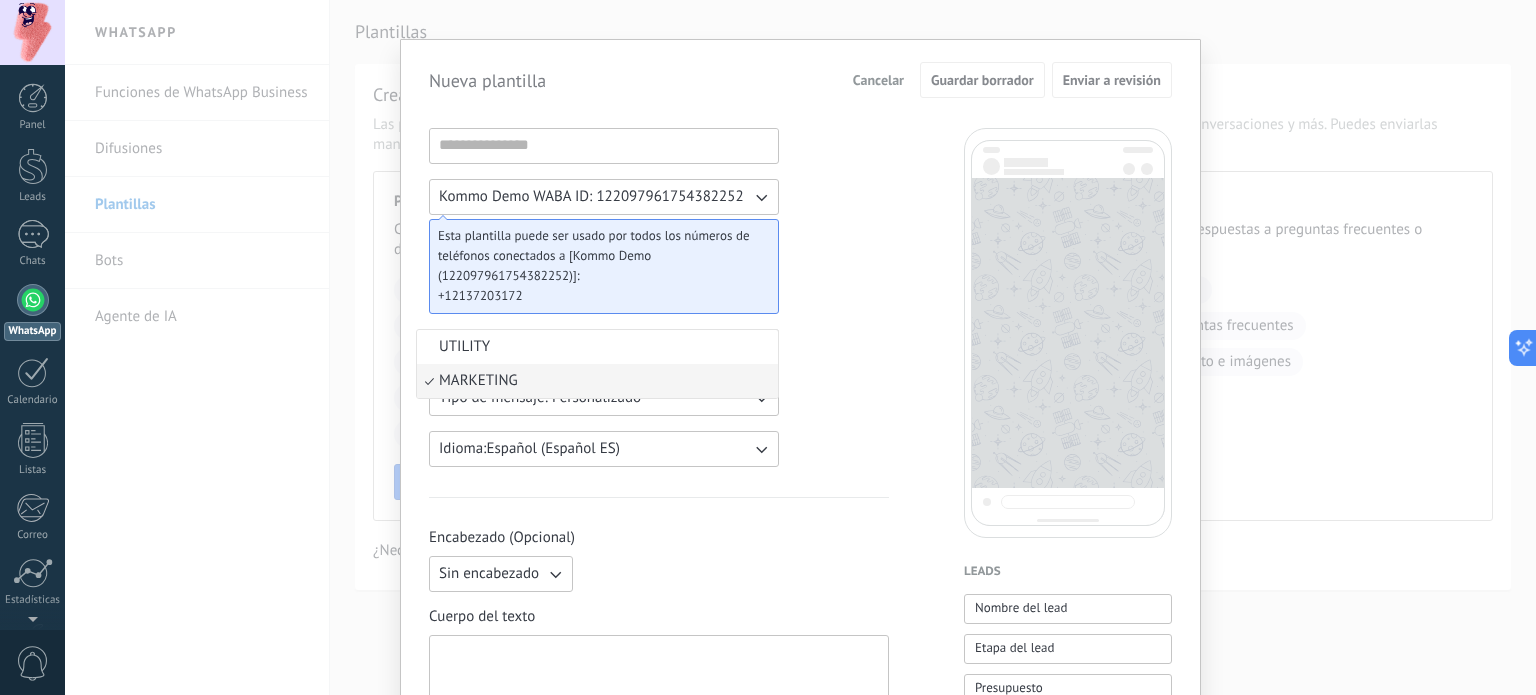 click on "UTILITY" at bounding box center (597, 347) 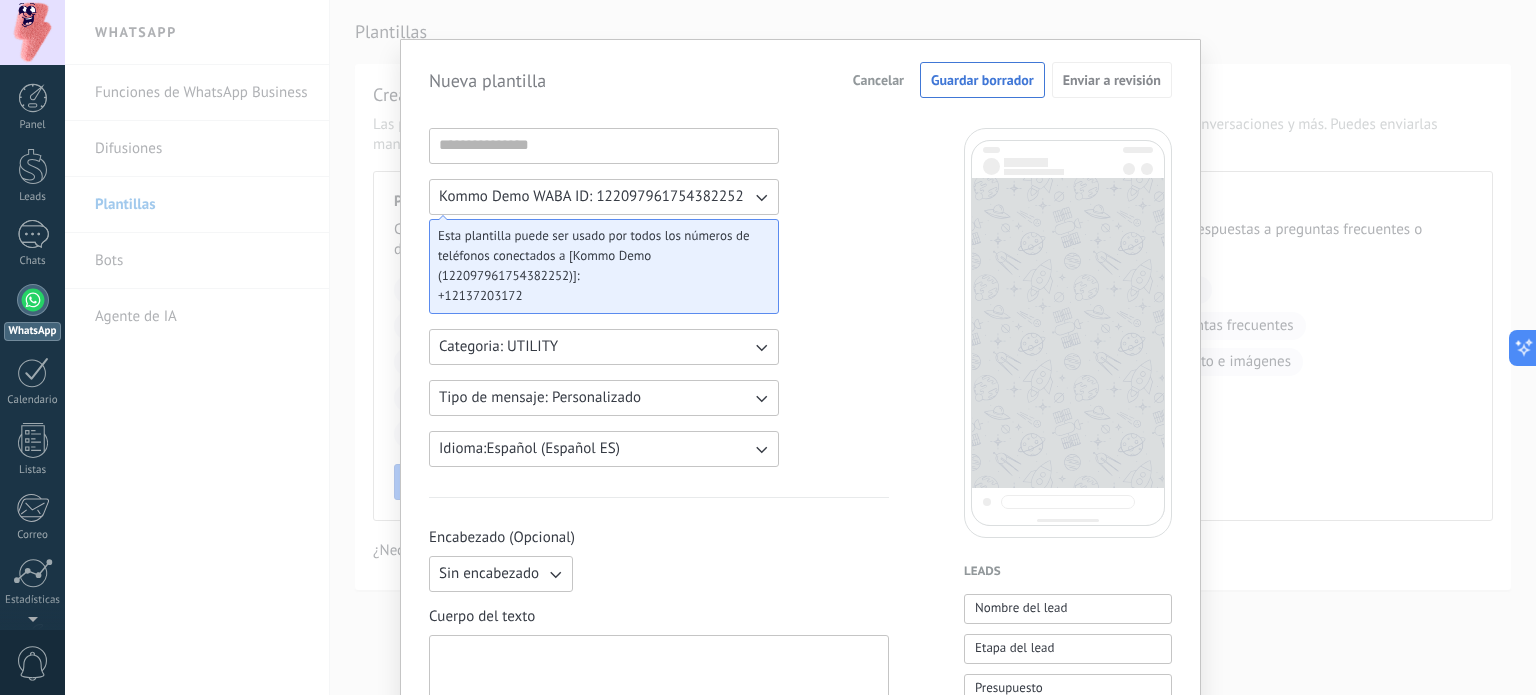 click on "Categoria: UTILITY" at bounding box center (604, 347) 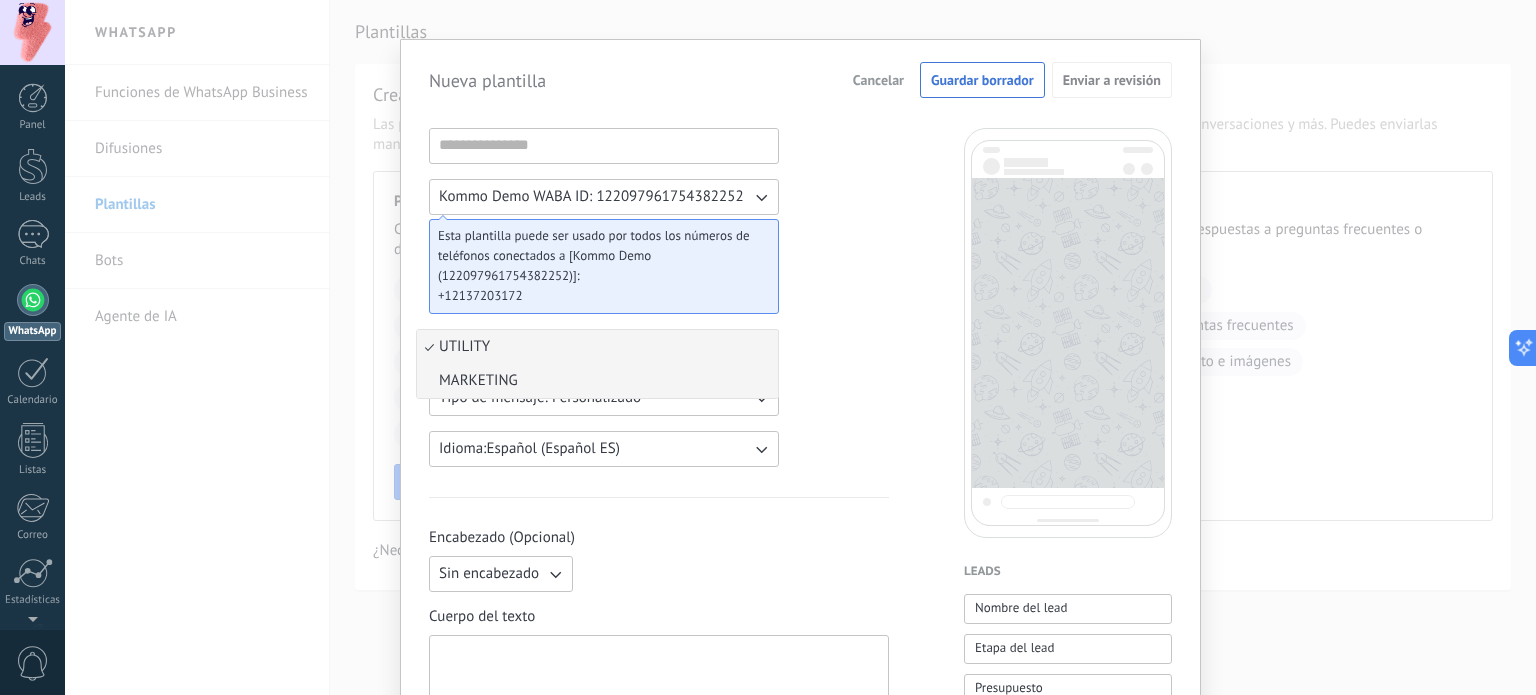 click on "MARKETING" at bounding box center (597, 381) 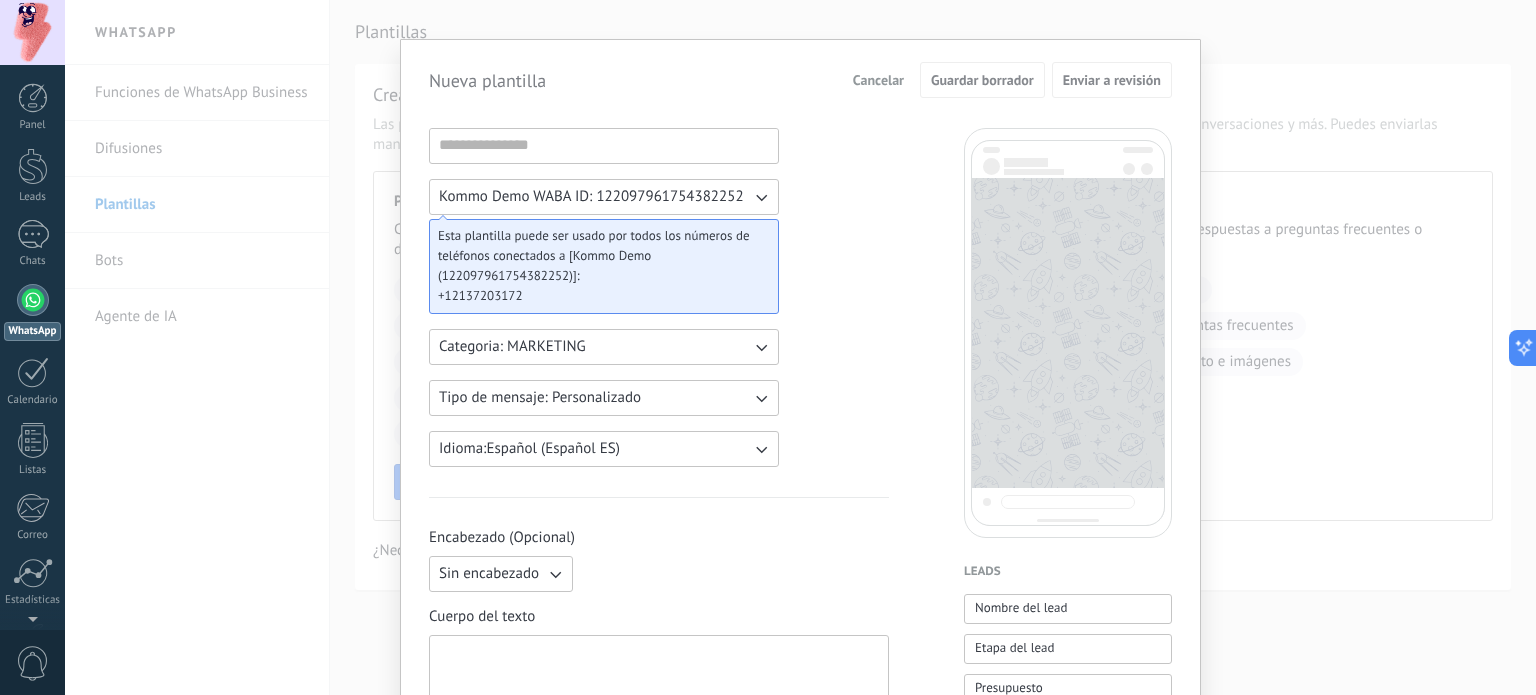 click on "Tipo de mensaje: Personalizado" at bounding box center [604, 398] 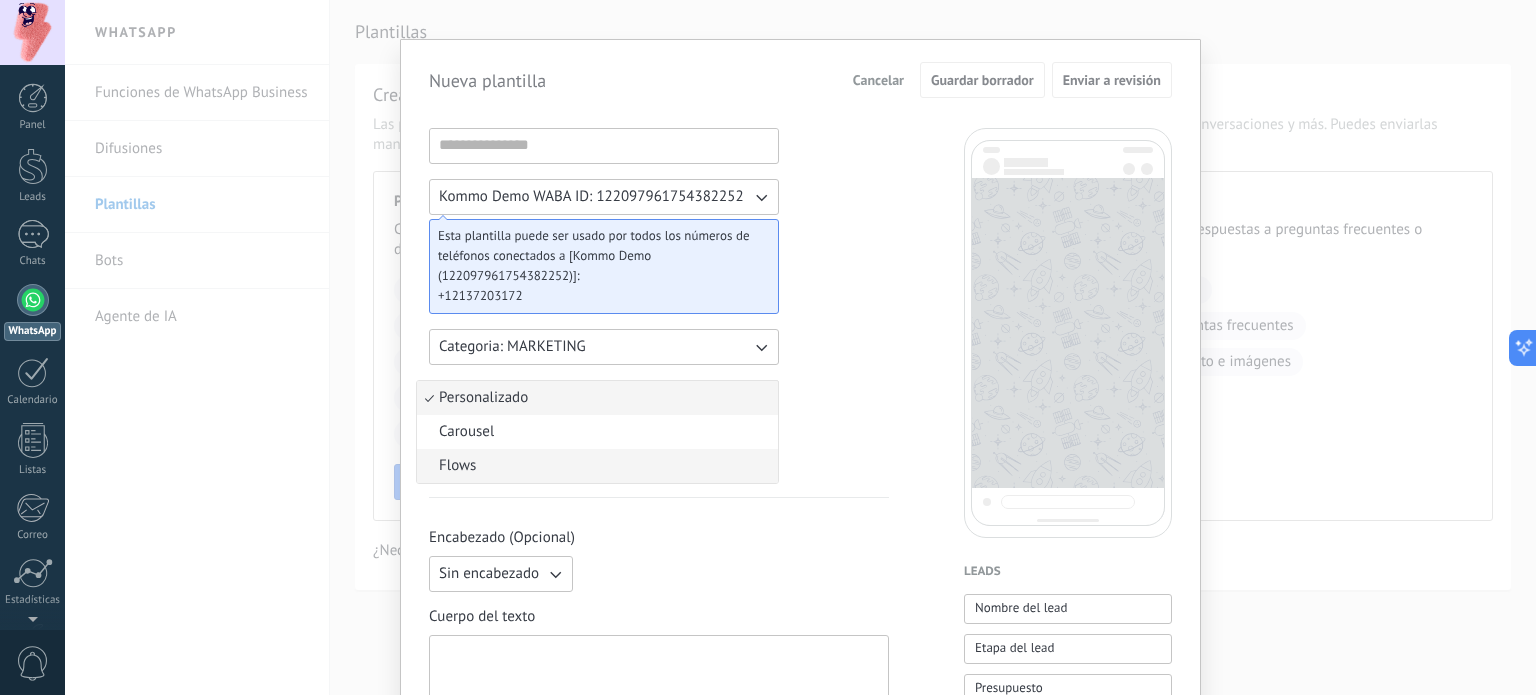 click on "Flows" at bounding box center (597, 466) 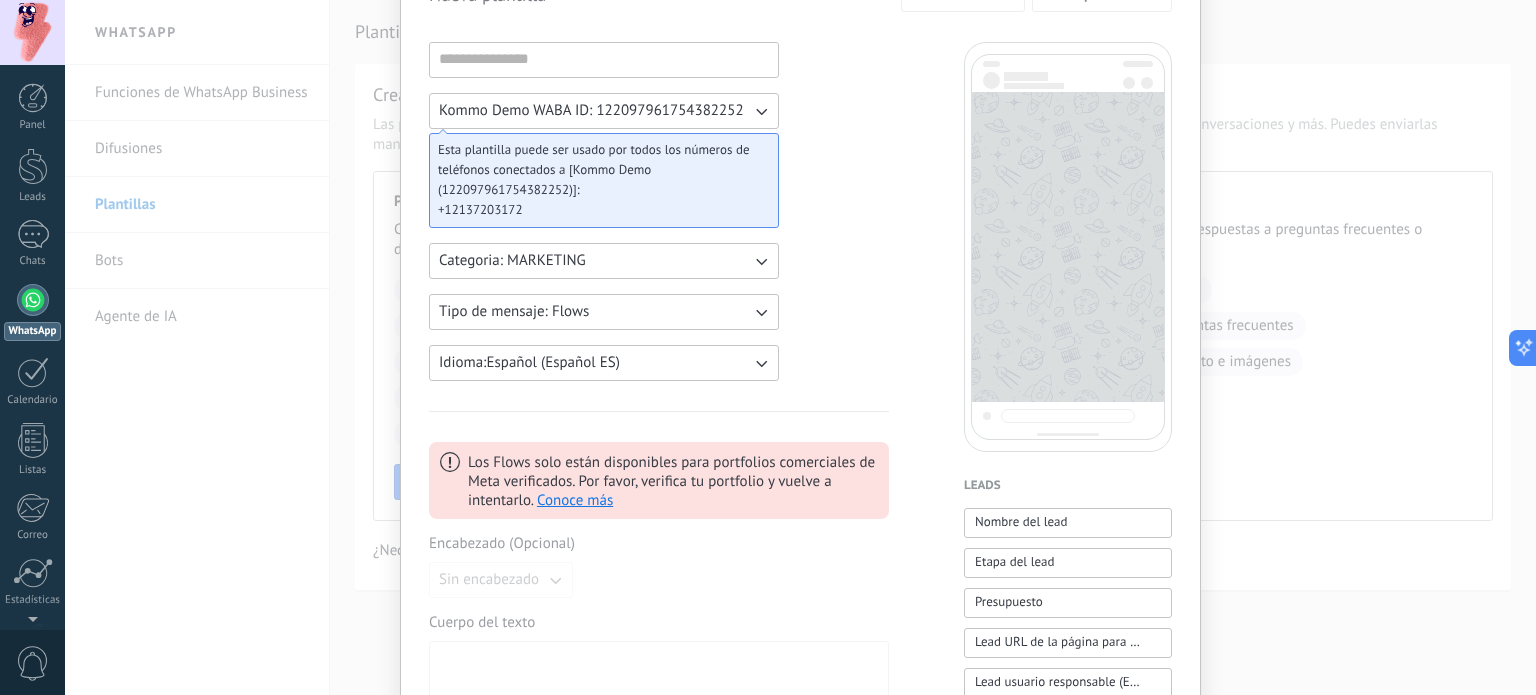scroll, scrollTop: 110, scrollLeft: 0, axis: vertical 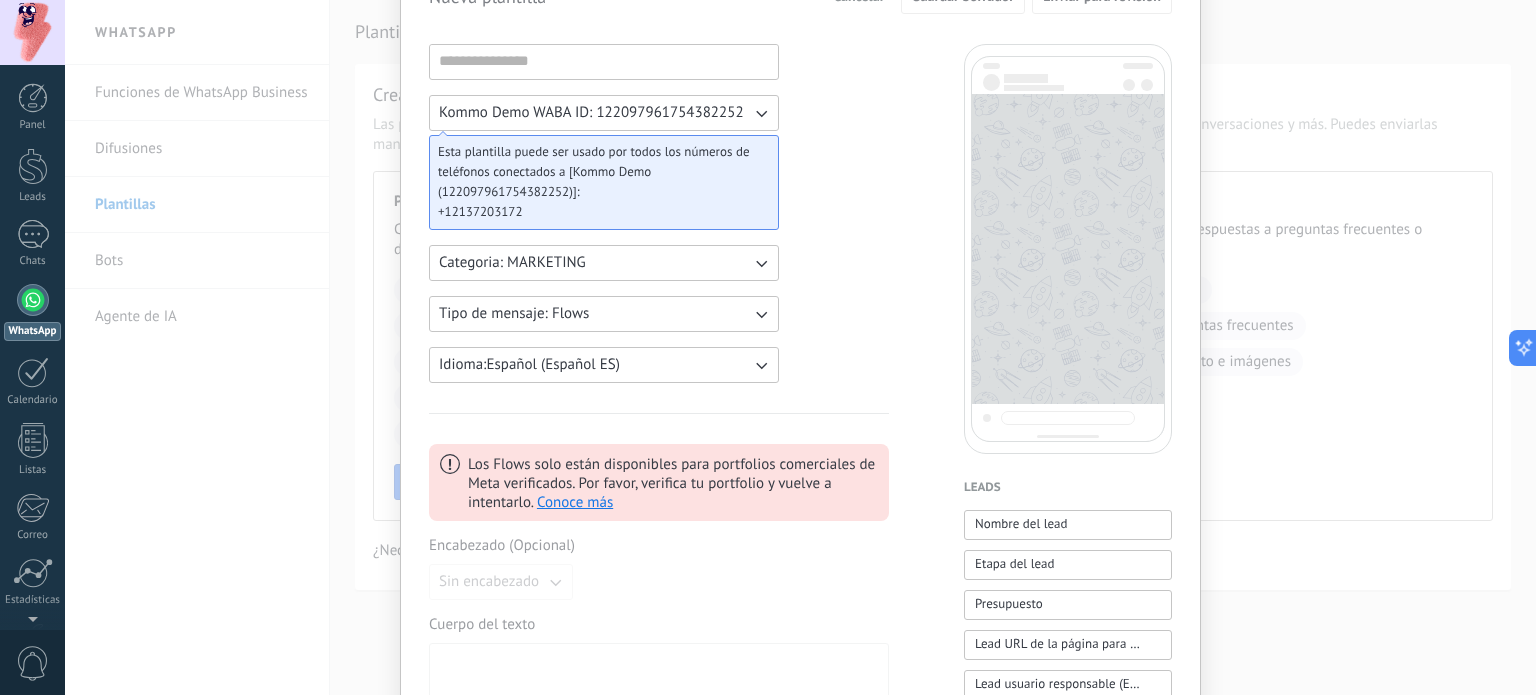 click on "Tipo de mensaje: Flows" at bounding box center (604, 314) 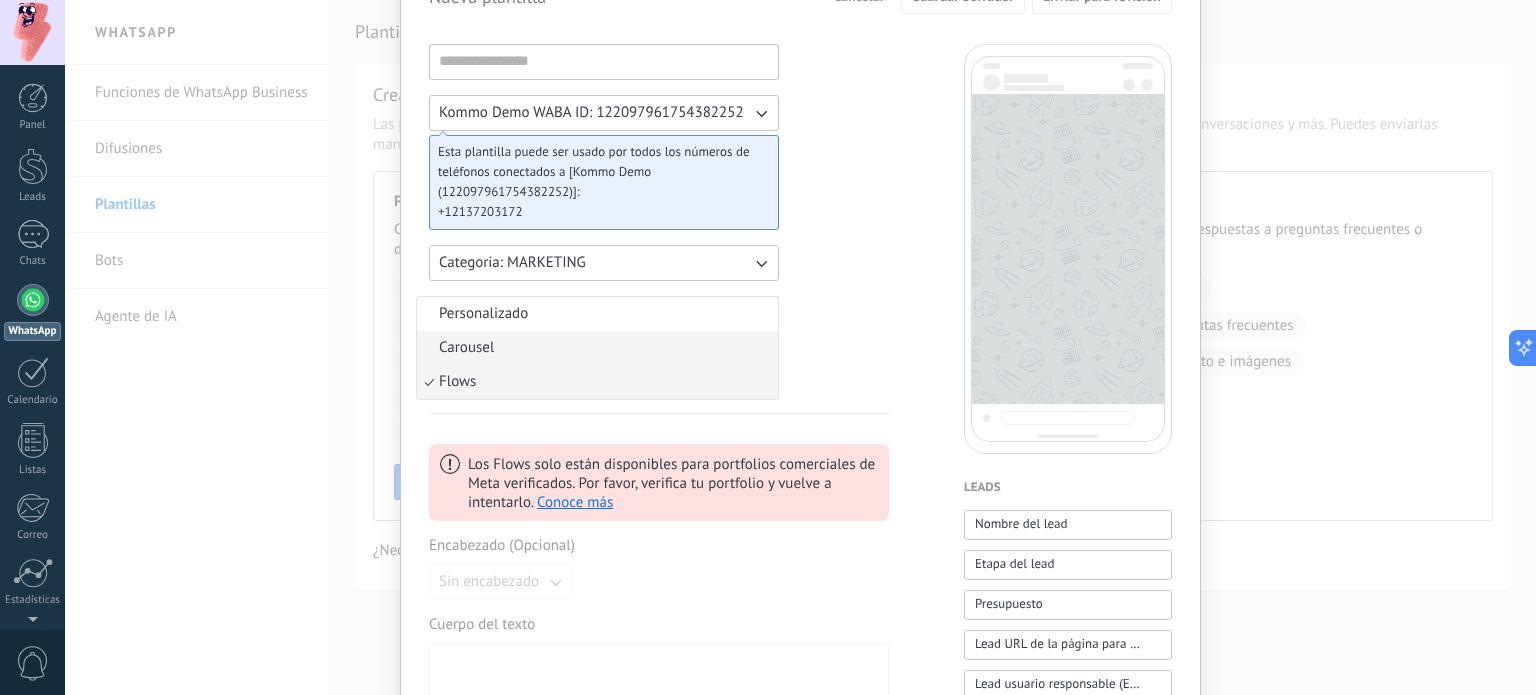 click on "Carousel" at bounding box center [597, 348] 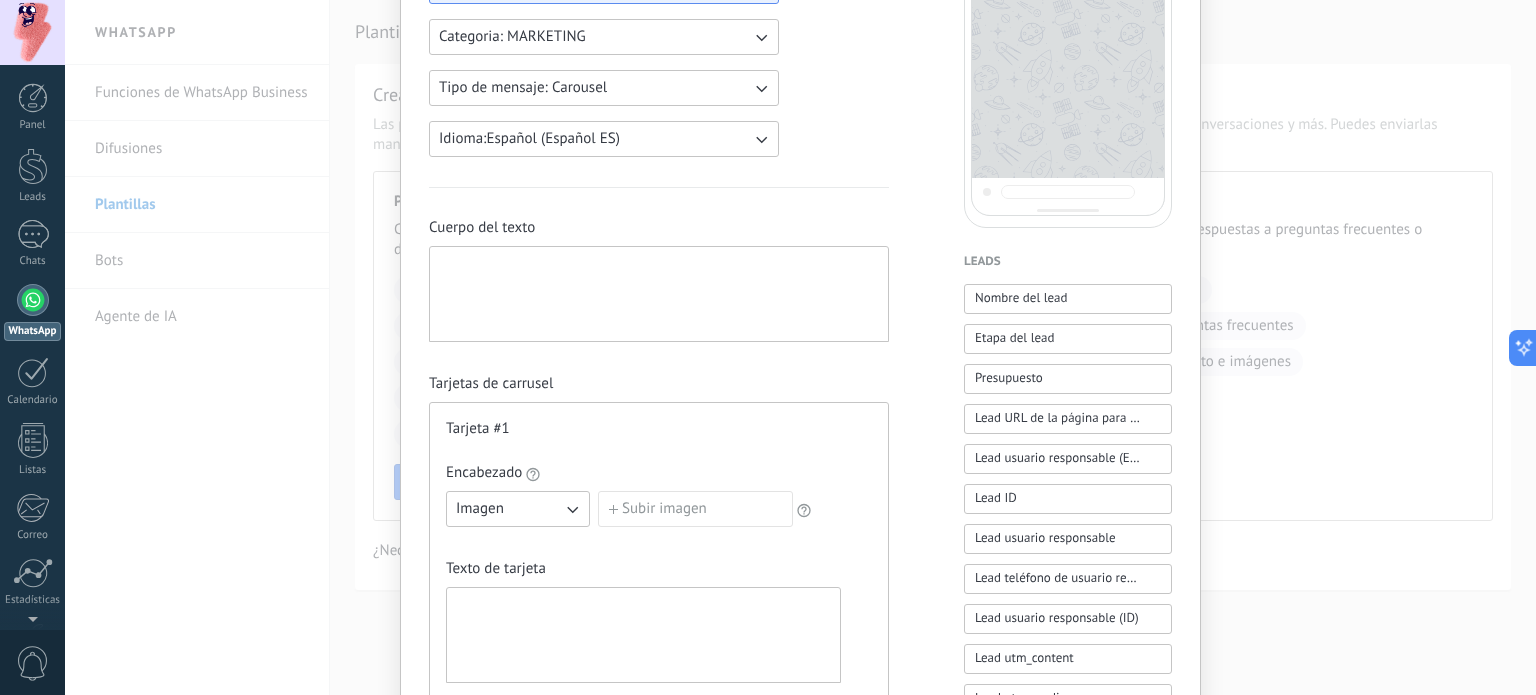 scroll, scrollTop: 0, scrollLeft: 0, axis: both 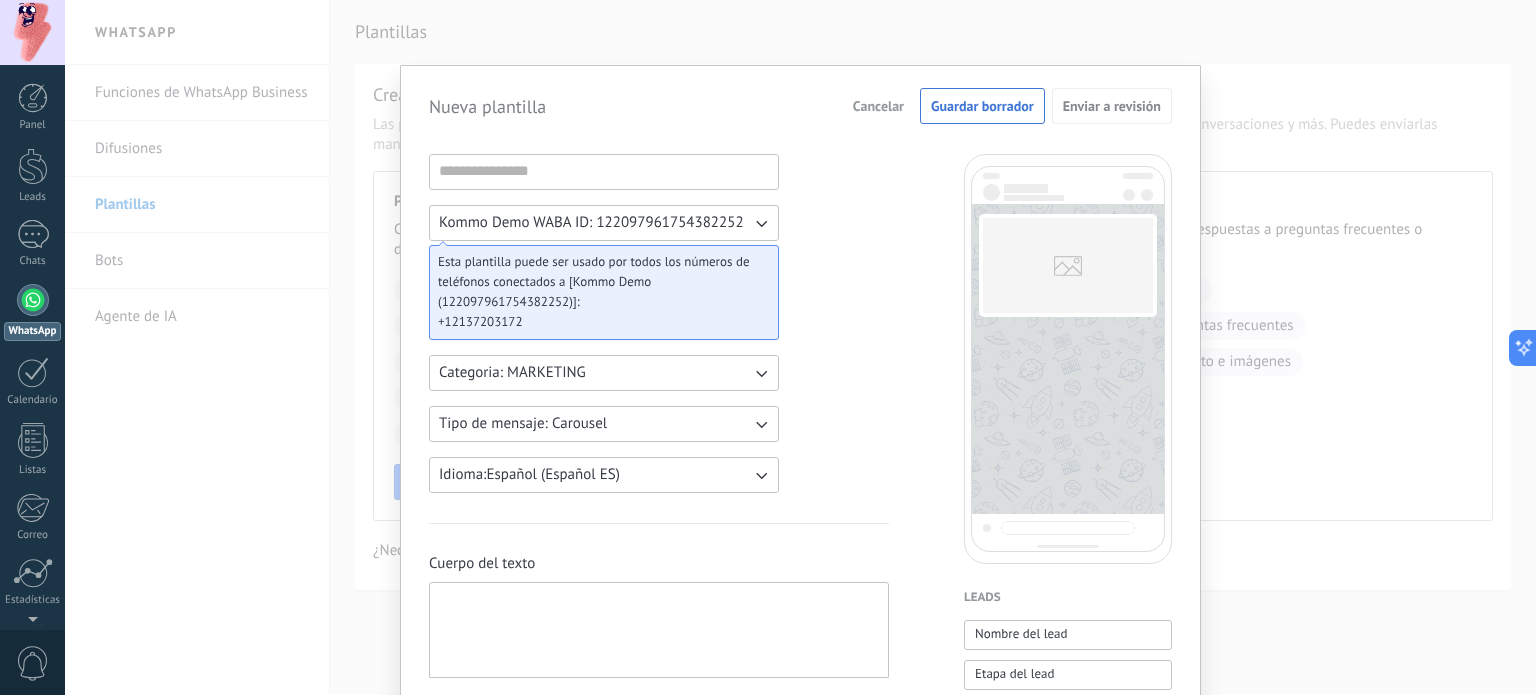 click on "Cancelar" at bounding box center (878, 106) 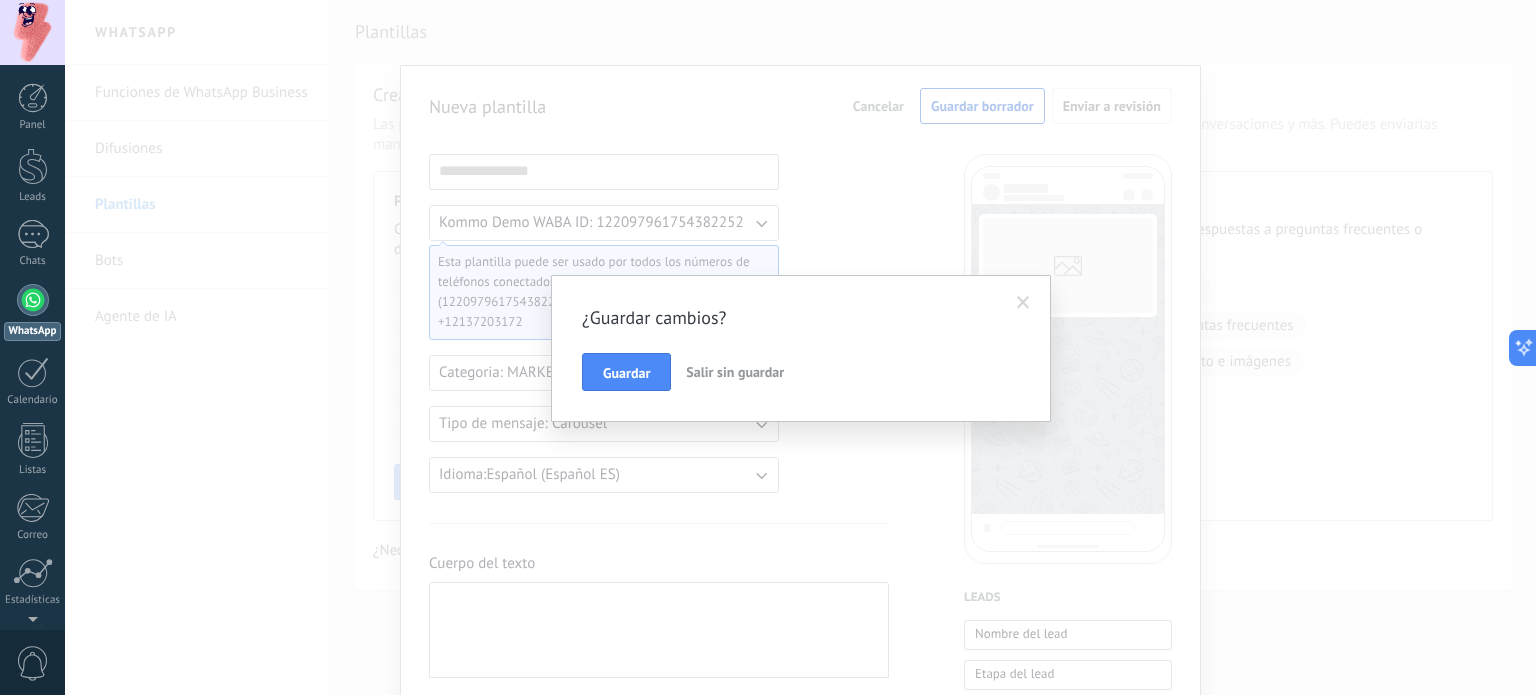click on "Salir sin guardar" at bounding box center (735, 372) 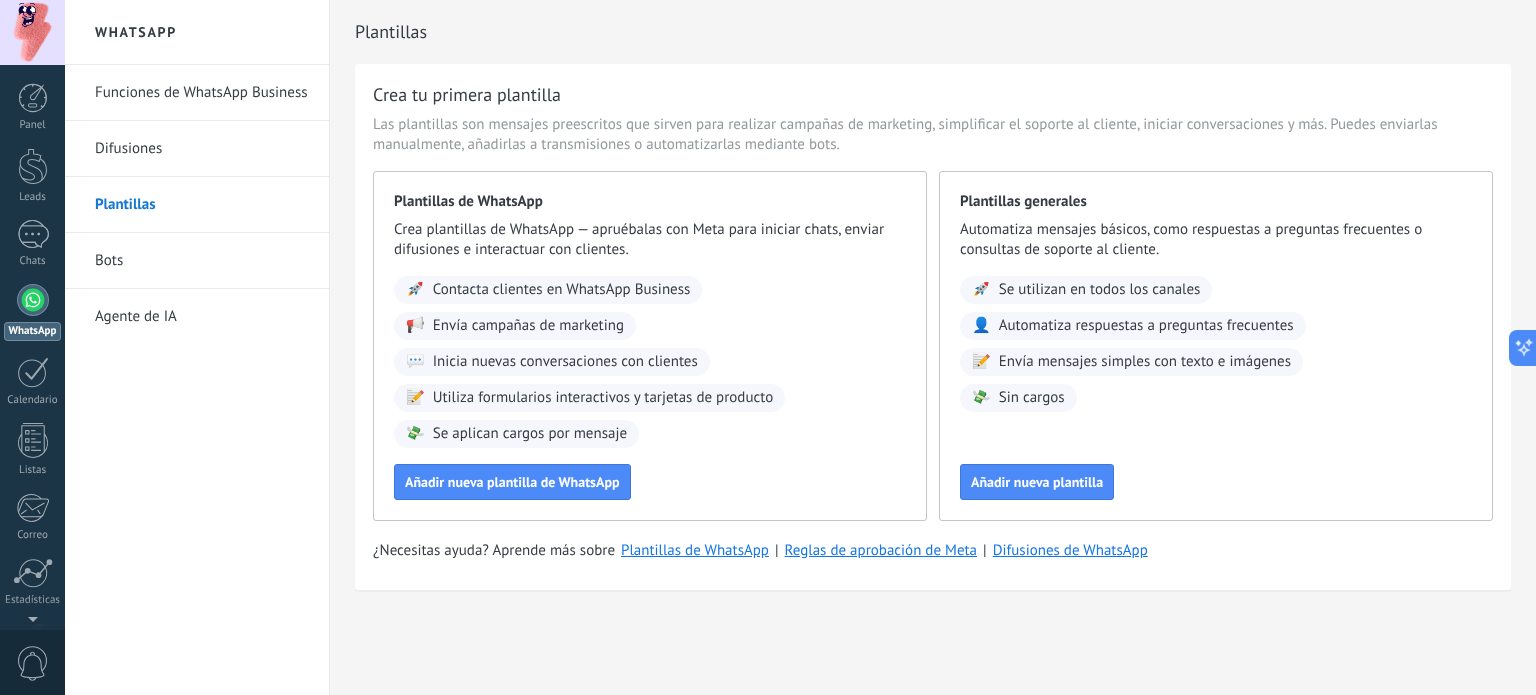 click on "Contacta clientes en WhatsApp Business" at bounding box center [562, 290] 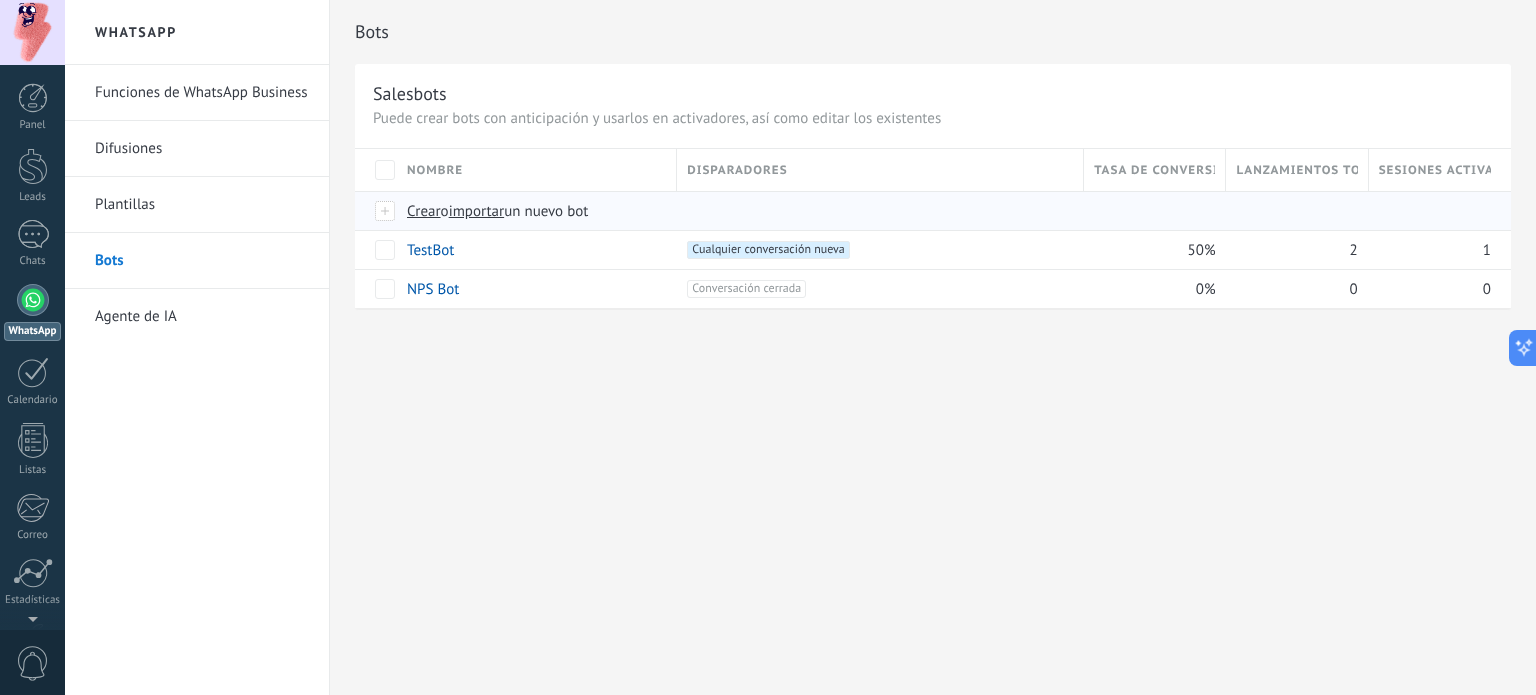 click on "un nuevo bot" at bounding box center [546, 211] 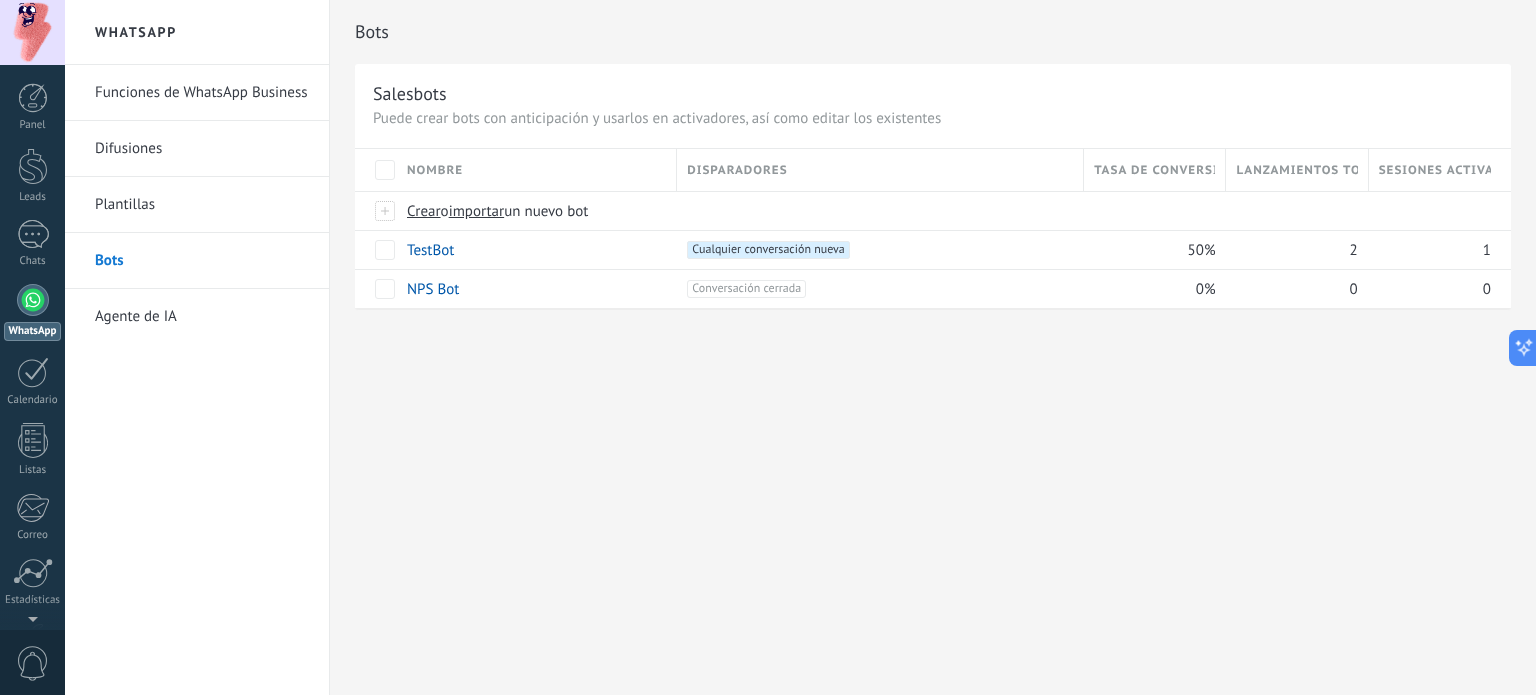 click on "Agente de IA" at bounding box center (202, 317) 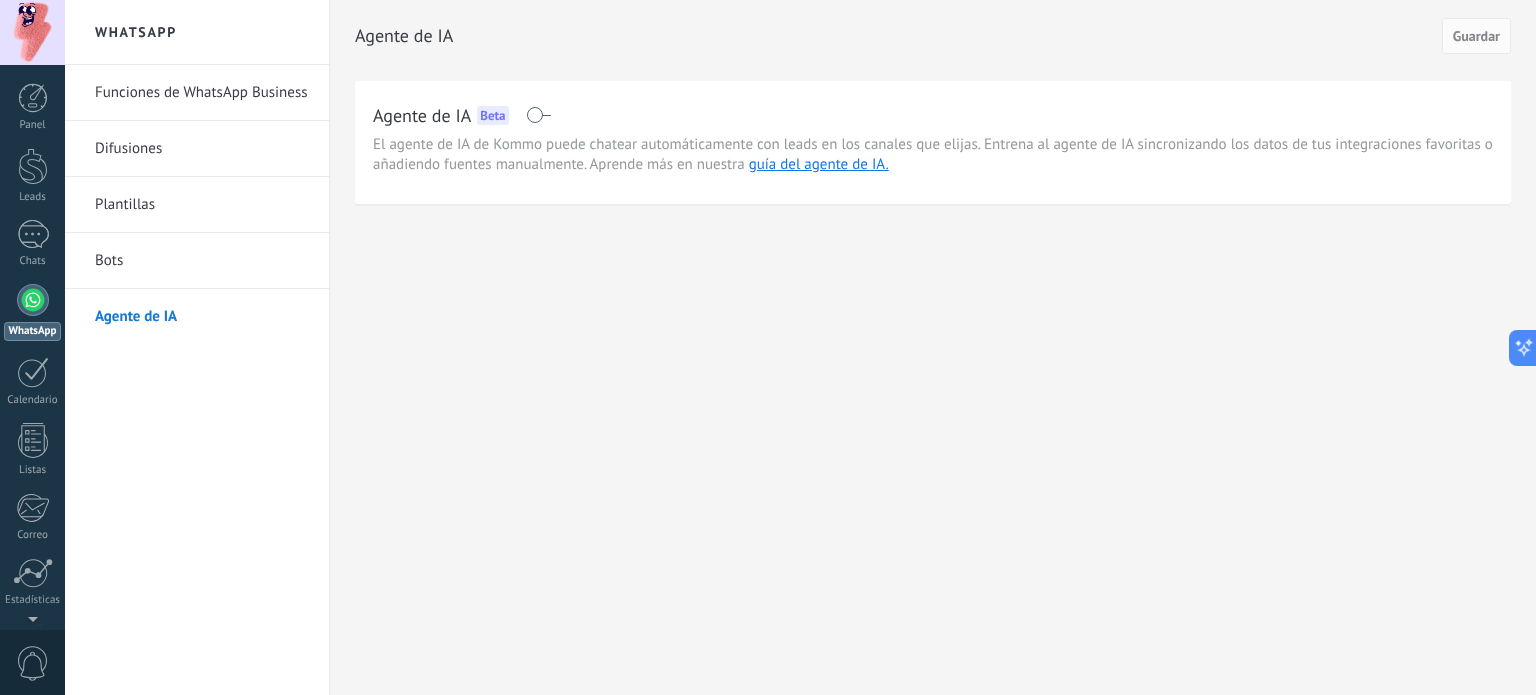 click on "Funciones de WhatsApp Business" at bounding box center (202, 93) 